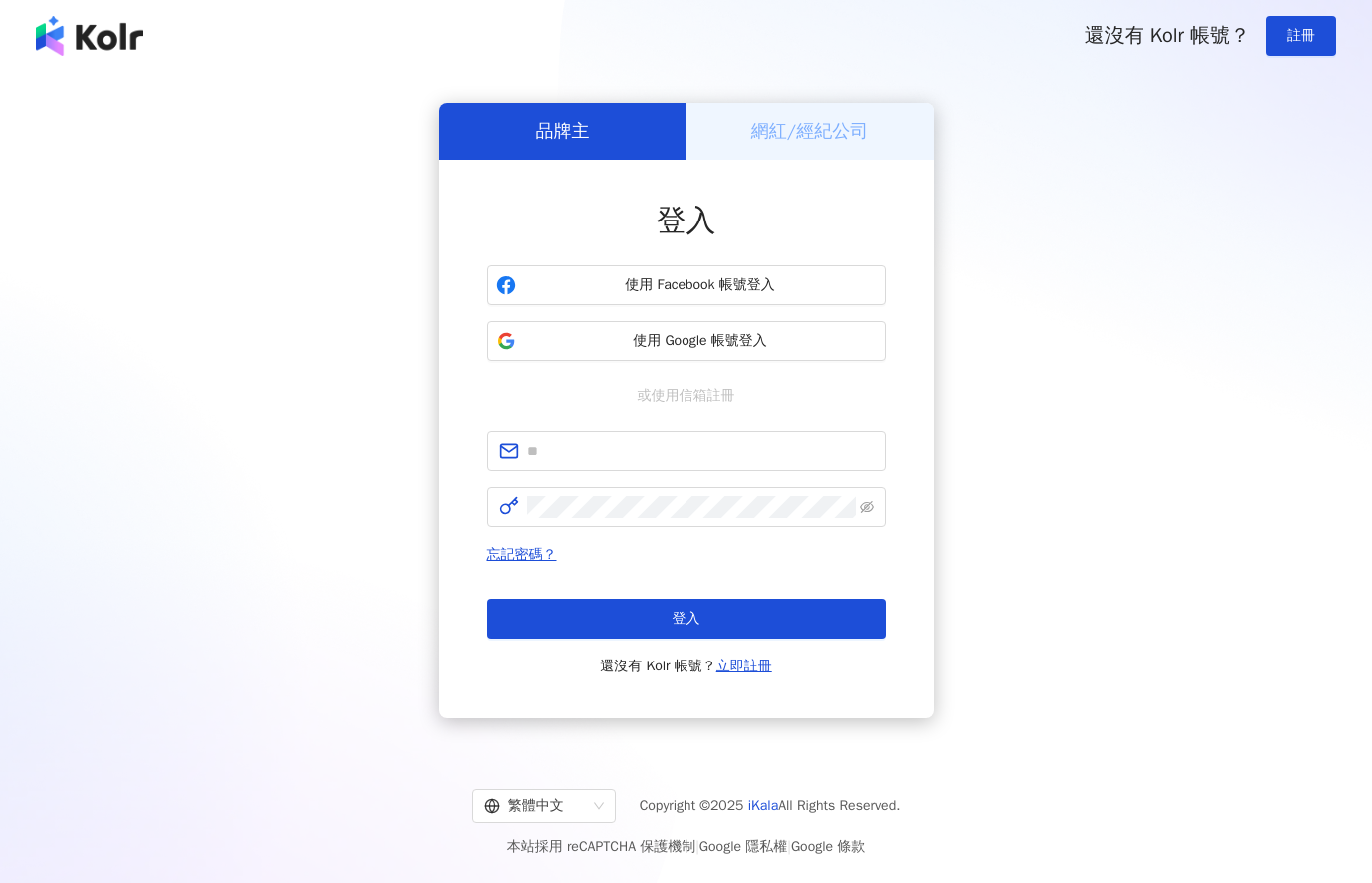 scroll, scrollTop: 0, scrollLeft: 0, axis: both 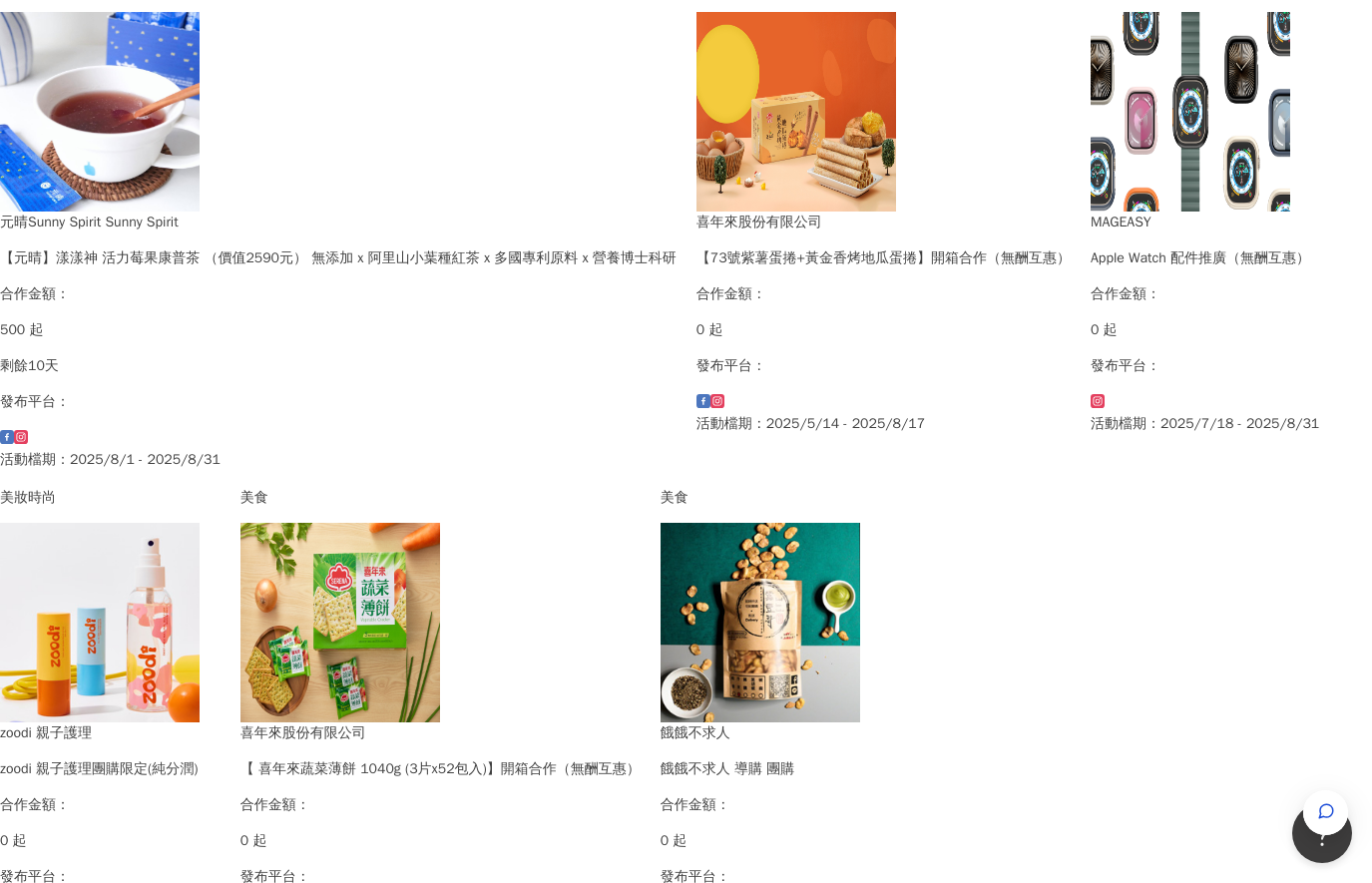 drag, startPoint x: 391, startPoint y: 509, endPoint x: 205, endPoint y: 684, distance: 255.38402 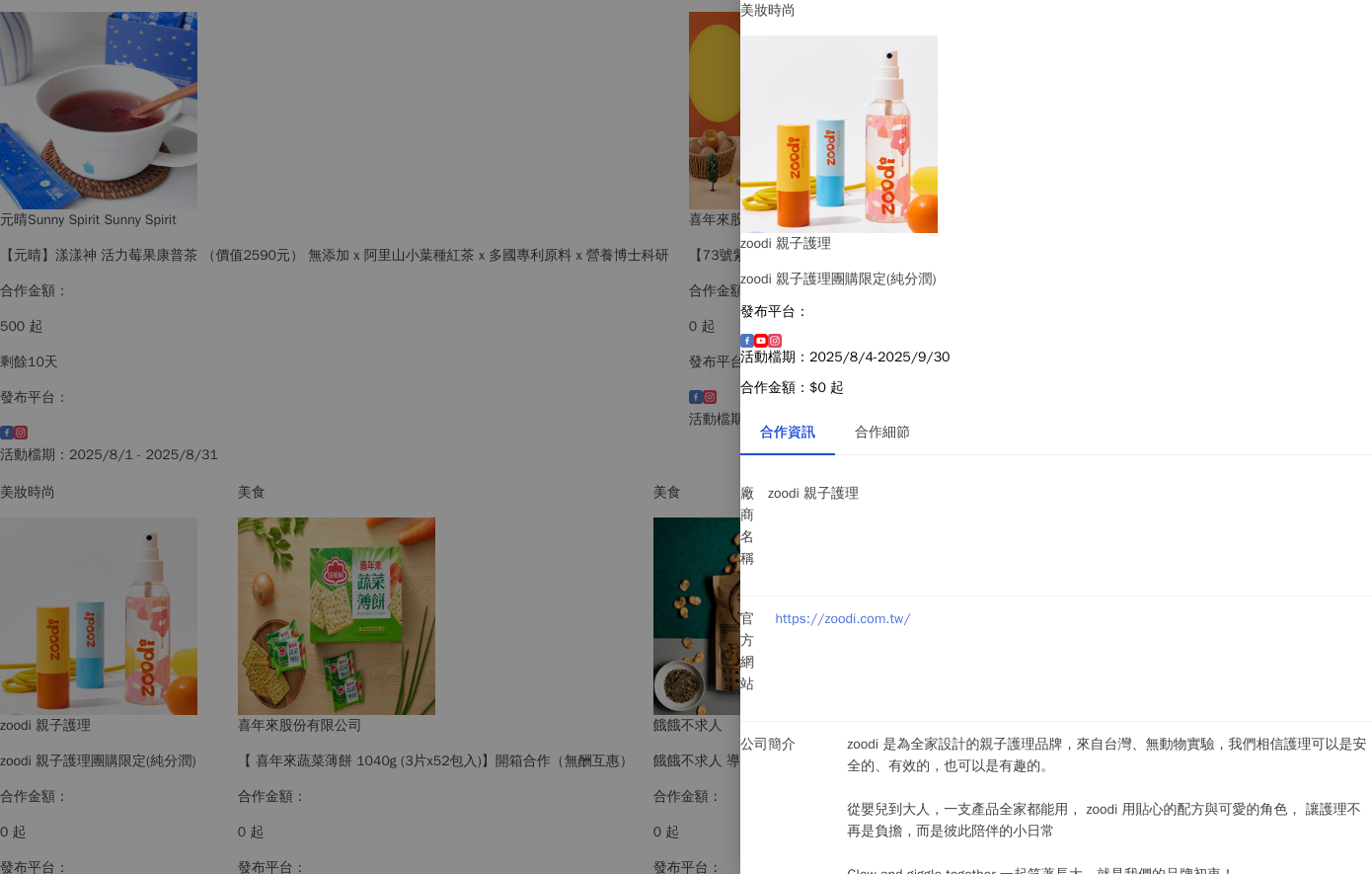 drag, startPoint x: 916, startPoint y: 369, endPoint x: 906, endPoint y: 363, distance: 11.661904 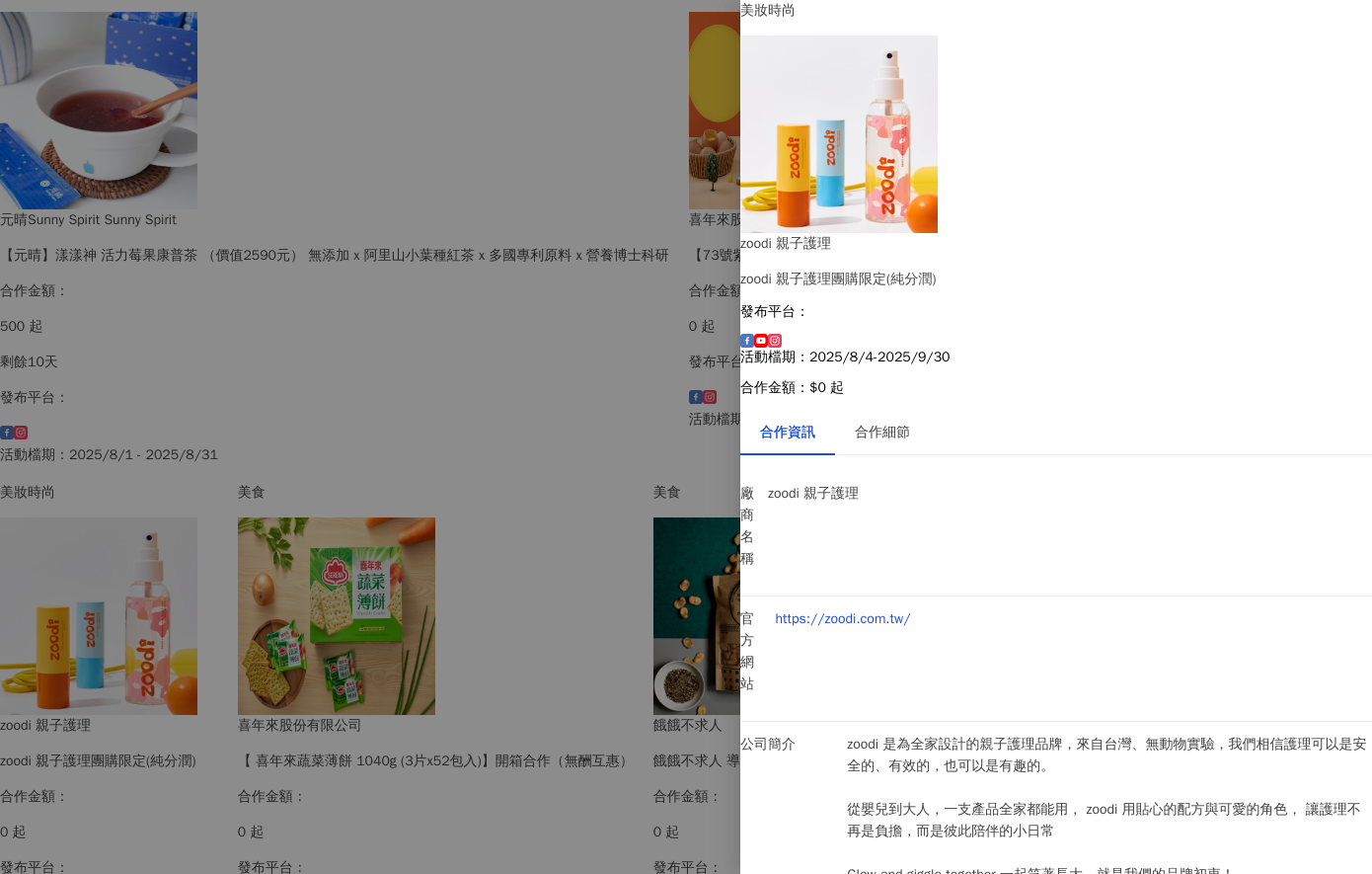 click at bounding box center (686, 437) 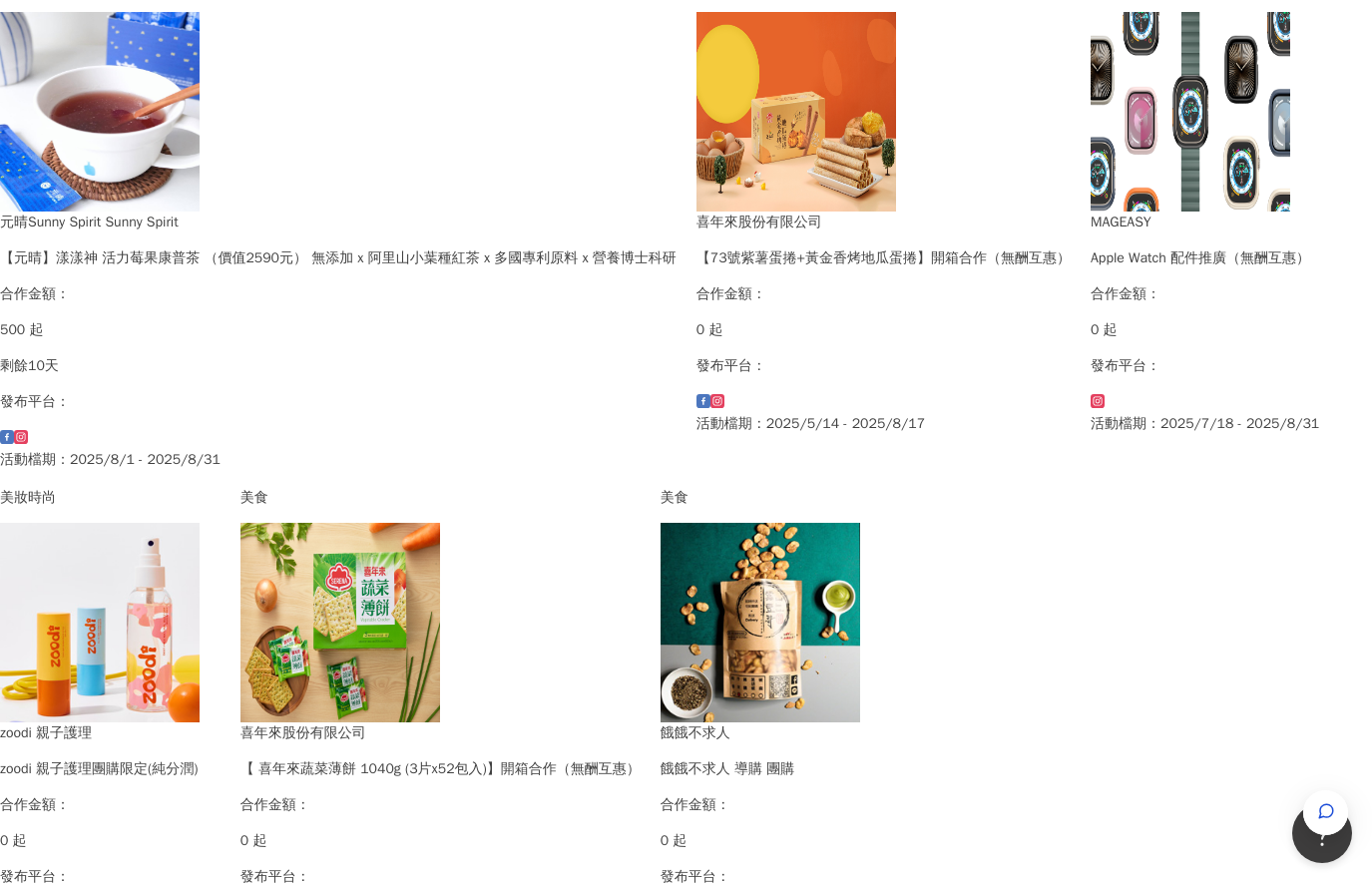click on "合作金額： 0 起 發布平台： 活動檔期：[DATE] - [DATE]" at bounding box center [110, 870] 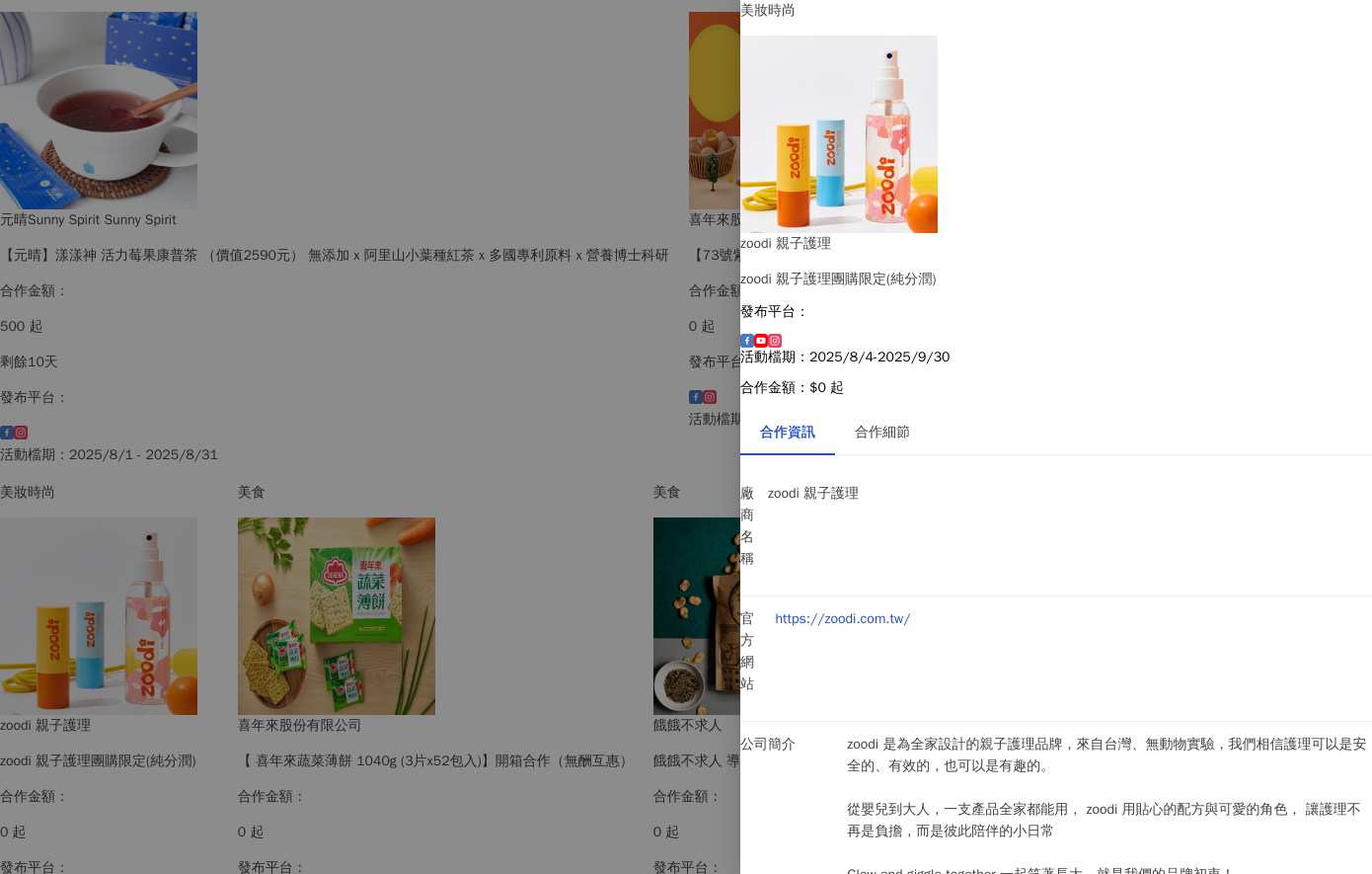 click at bounding box center [686, 437] 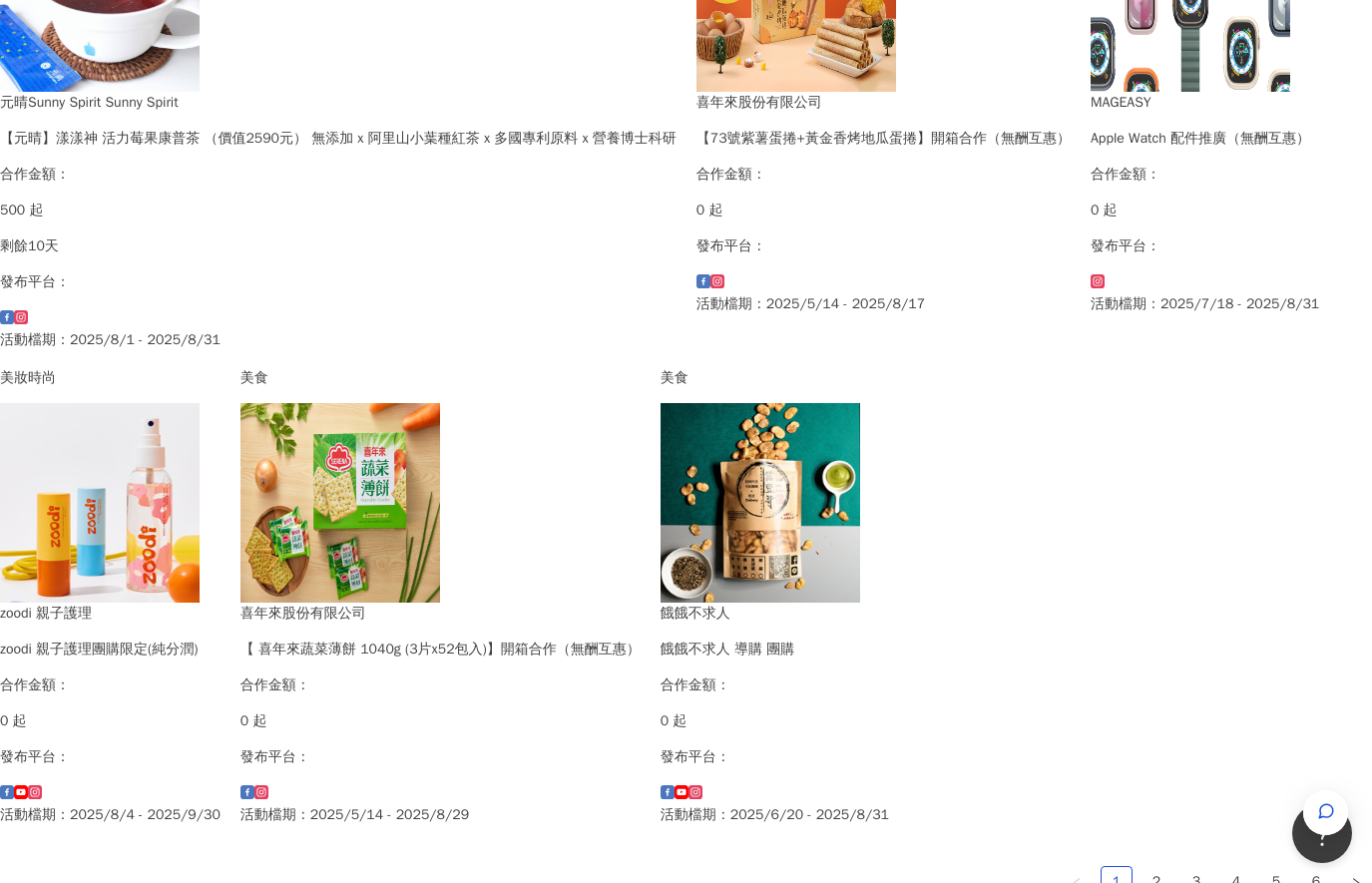scroll, scrollTop: 1246, scrollLeft: 0, axis: vertical 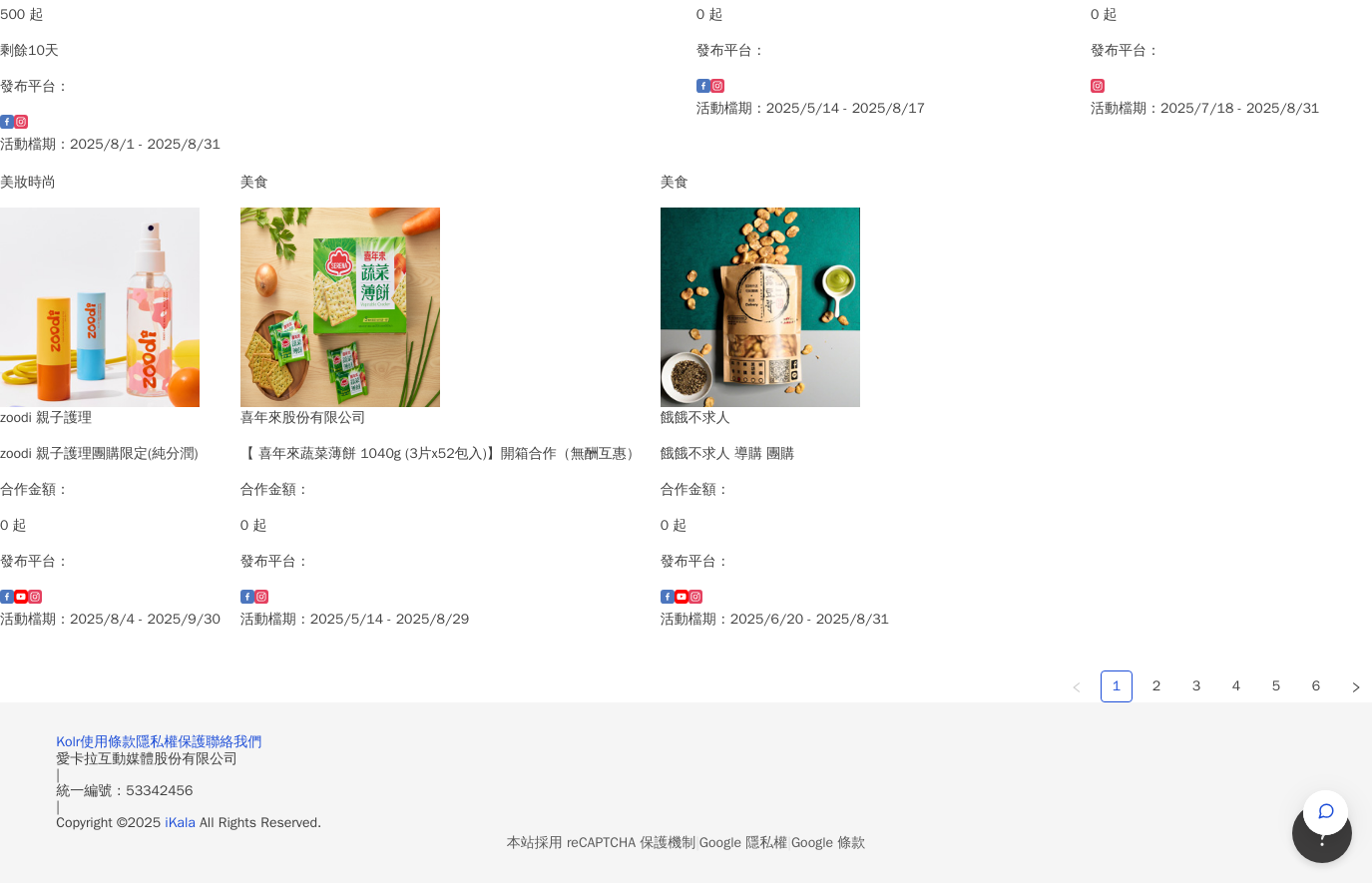 drag, startPoint x: 1022, startPoint y: 568, endPoint x: 1084, endPoint y: 59, distance: 512.7621 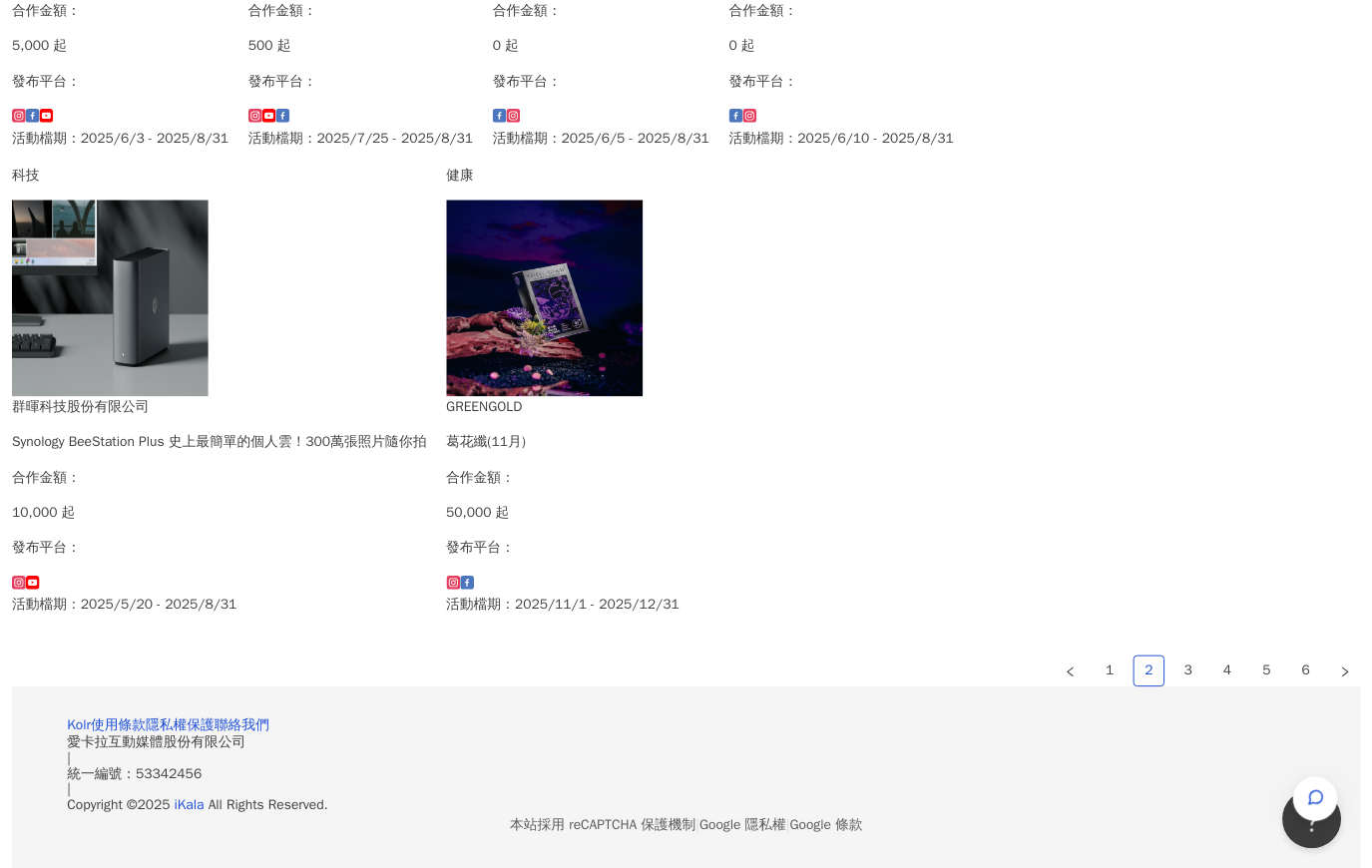 scroll, scrollTop: 1236, scrollLeft: 0, axis: vertical 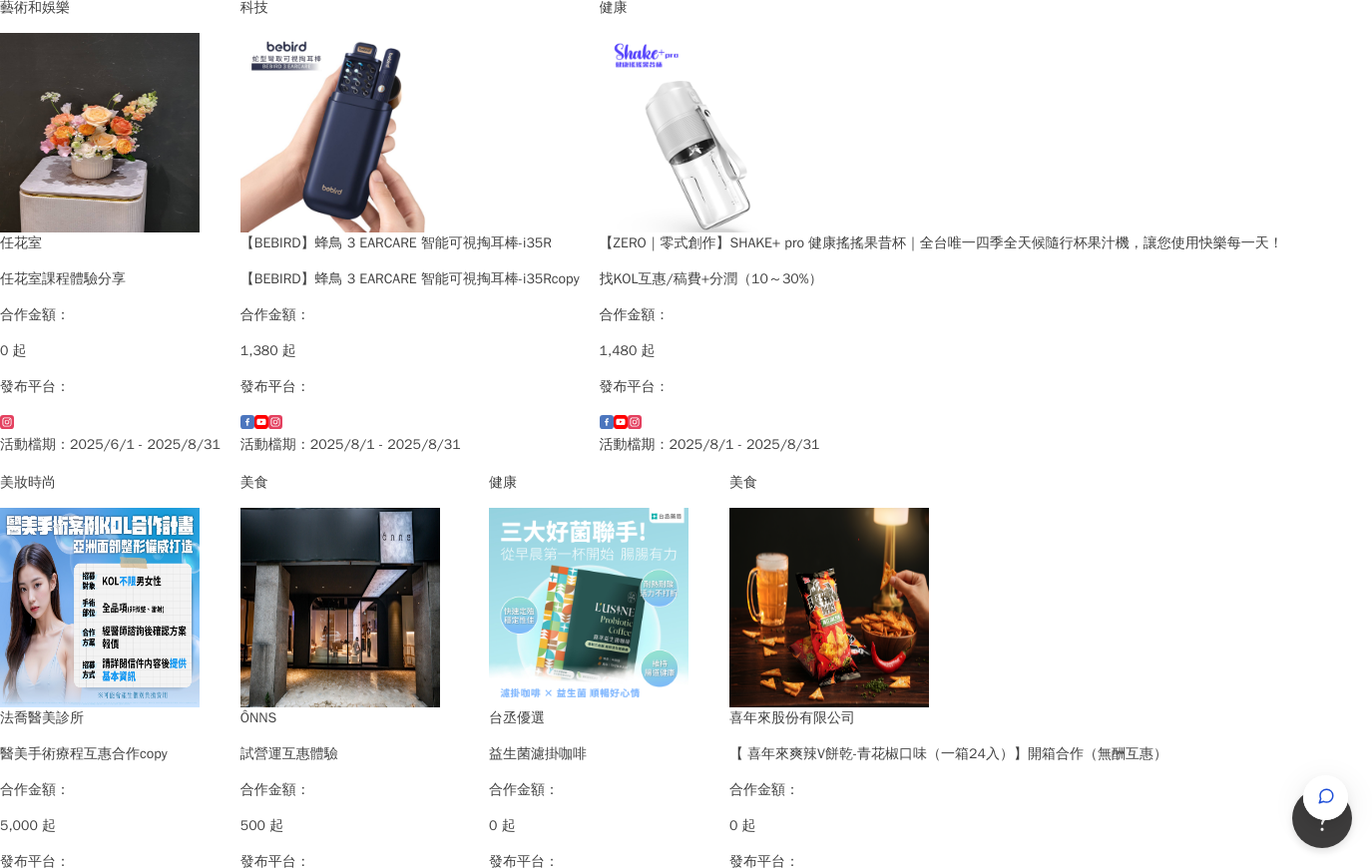 drag, startPoint x: 966, startPoint y: 218, endPoint x: 918, endPoint y: 226, distance: 48.6621 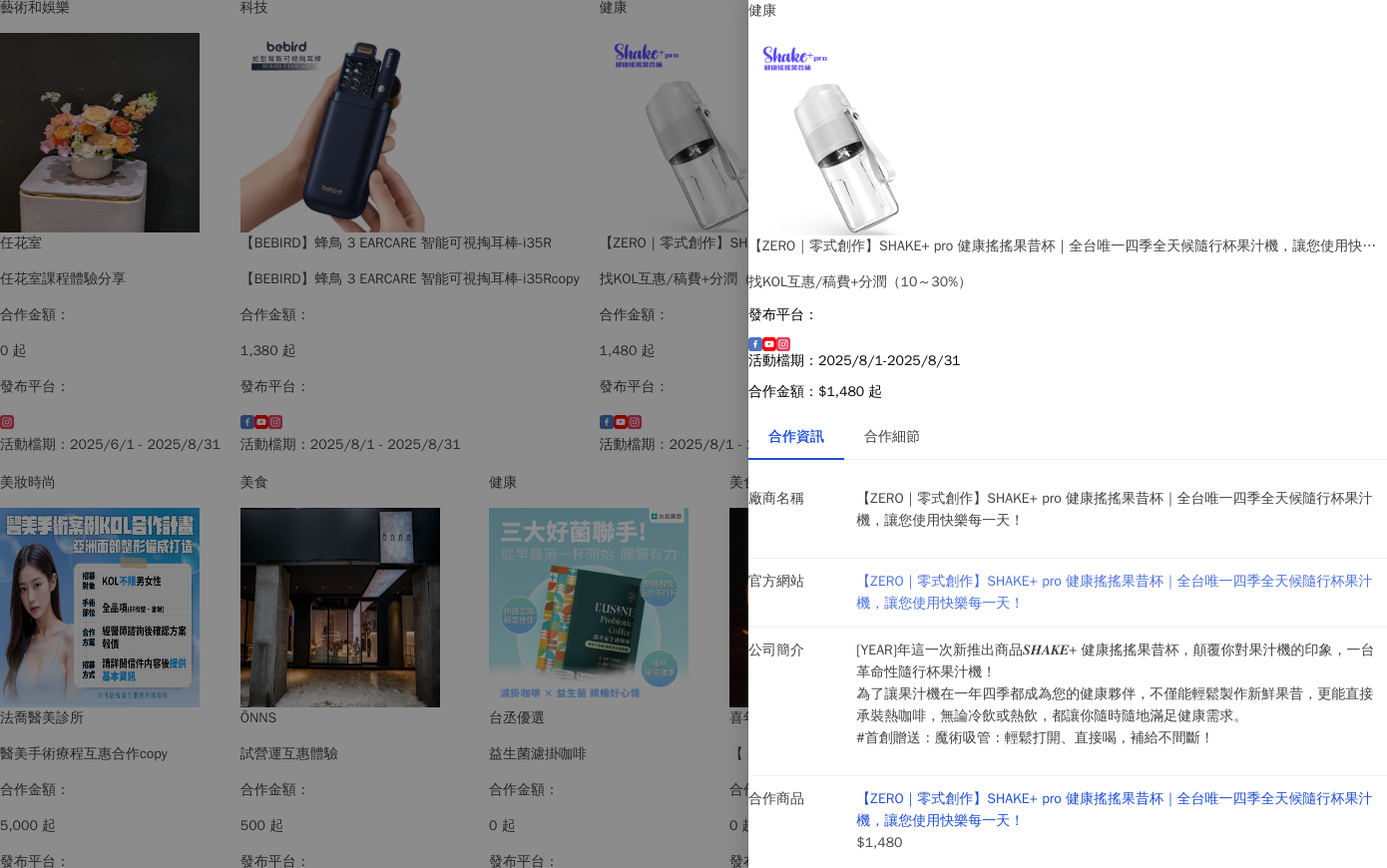click on "【ZERO｜零式創作】SHAKE+ pro 健康搖搖果昔杯｜全台唯一四季全天候隨行杯果汁機，讓您使用快樂每一天！" at bounding box center (1114, 592) 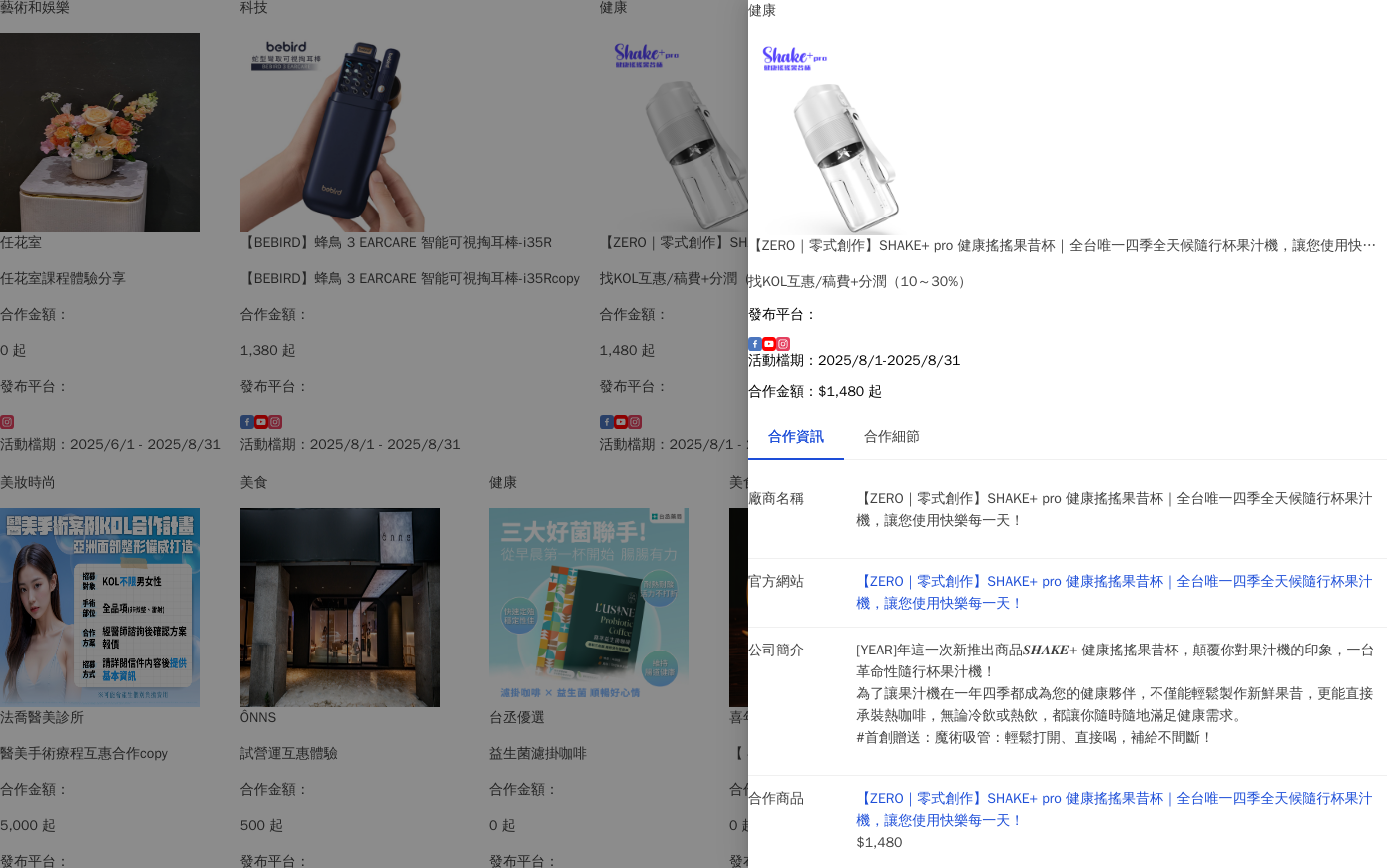 click at bounding box center [694, 434] 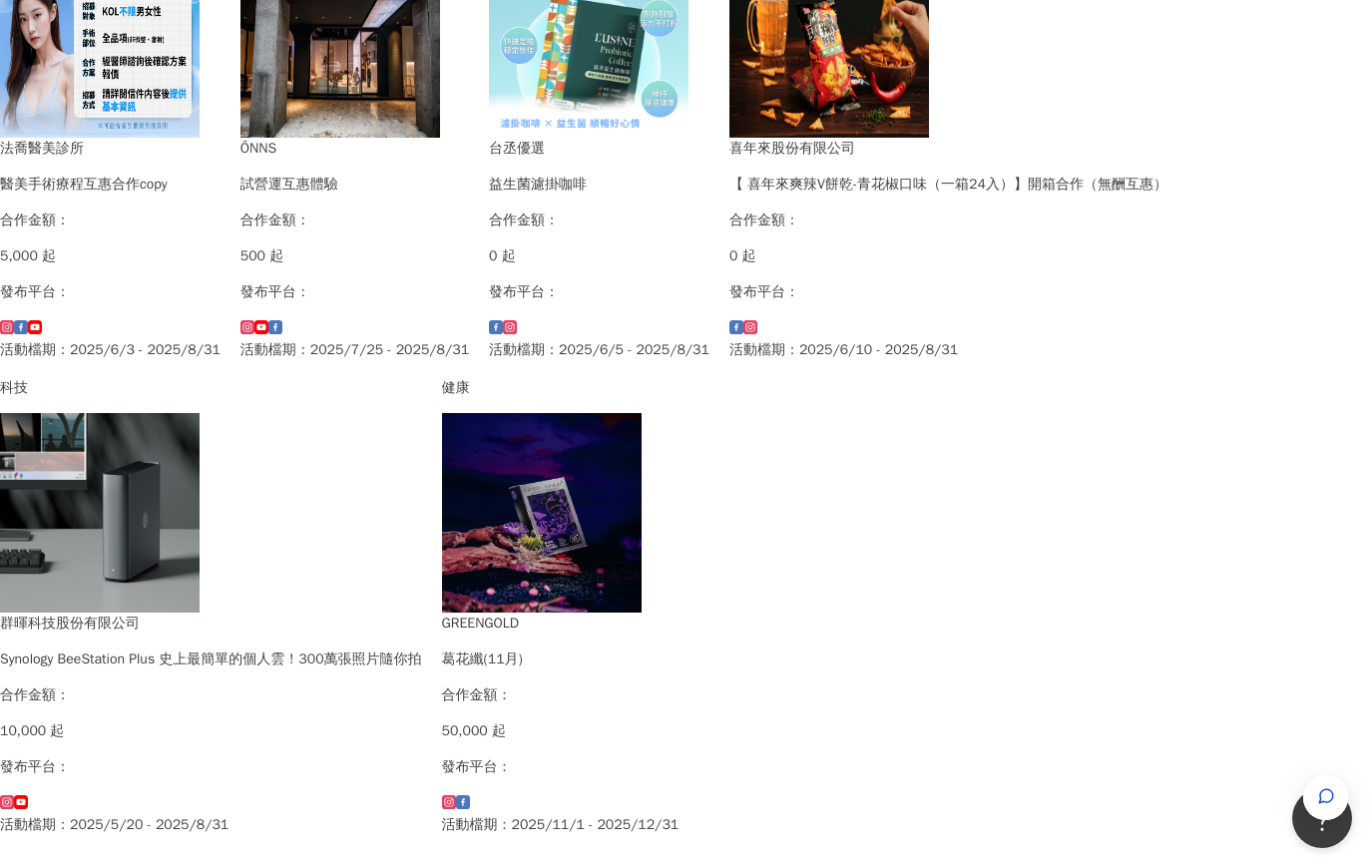 scroll, scrollTop: 1197, scrollLeft: 0, axis: vertical 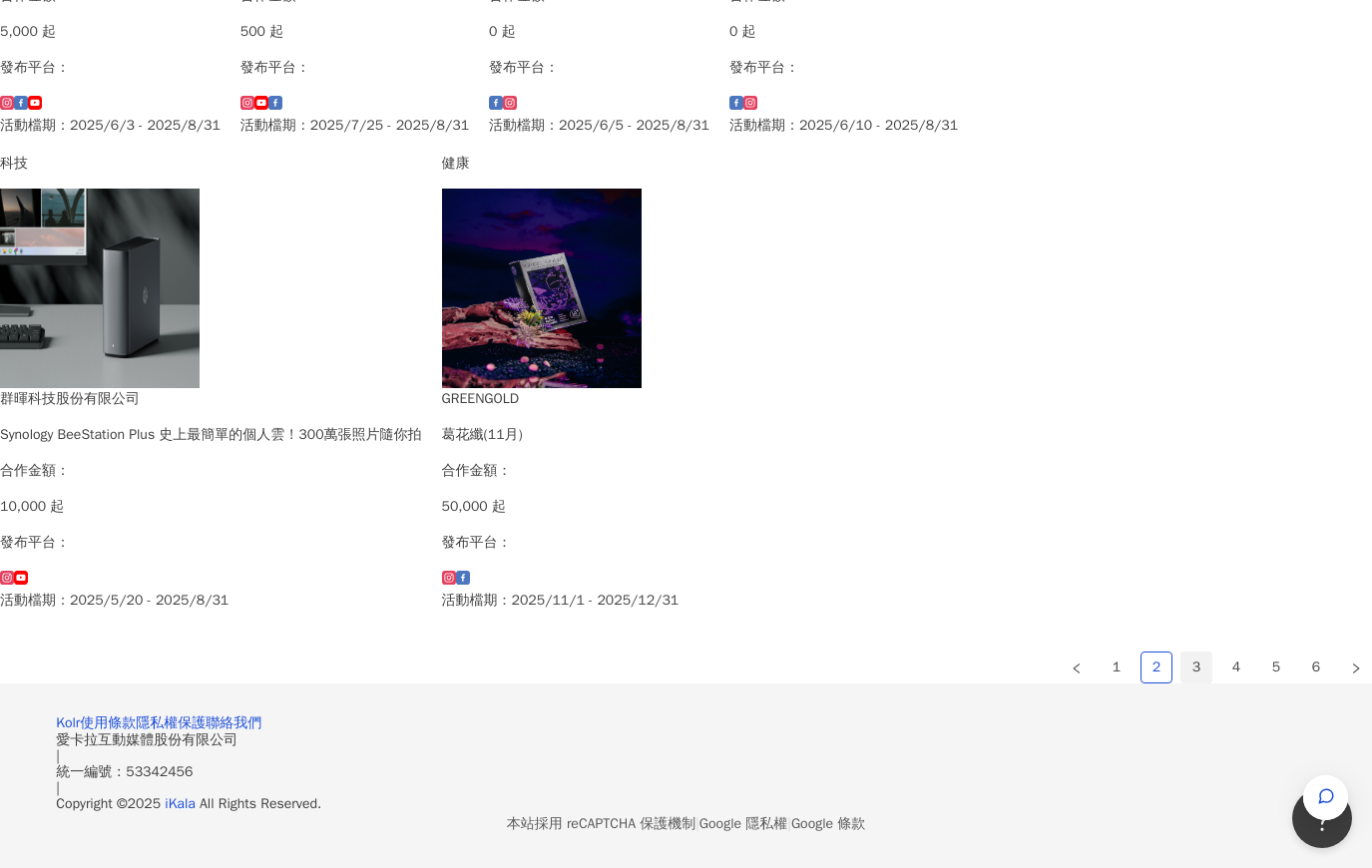 click on "3" at bounding box center (1196, 667) 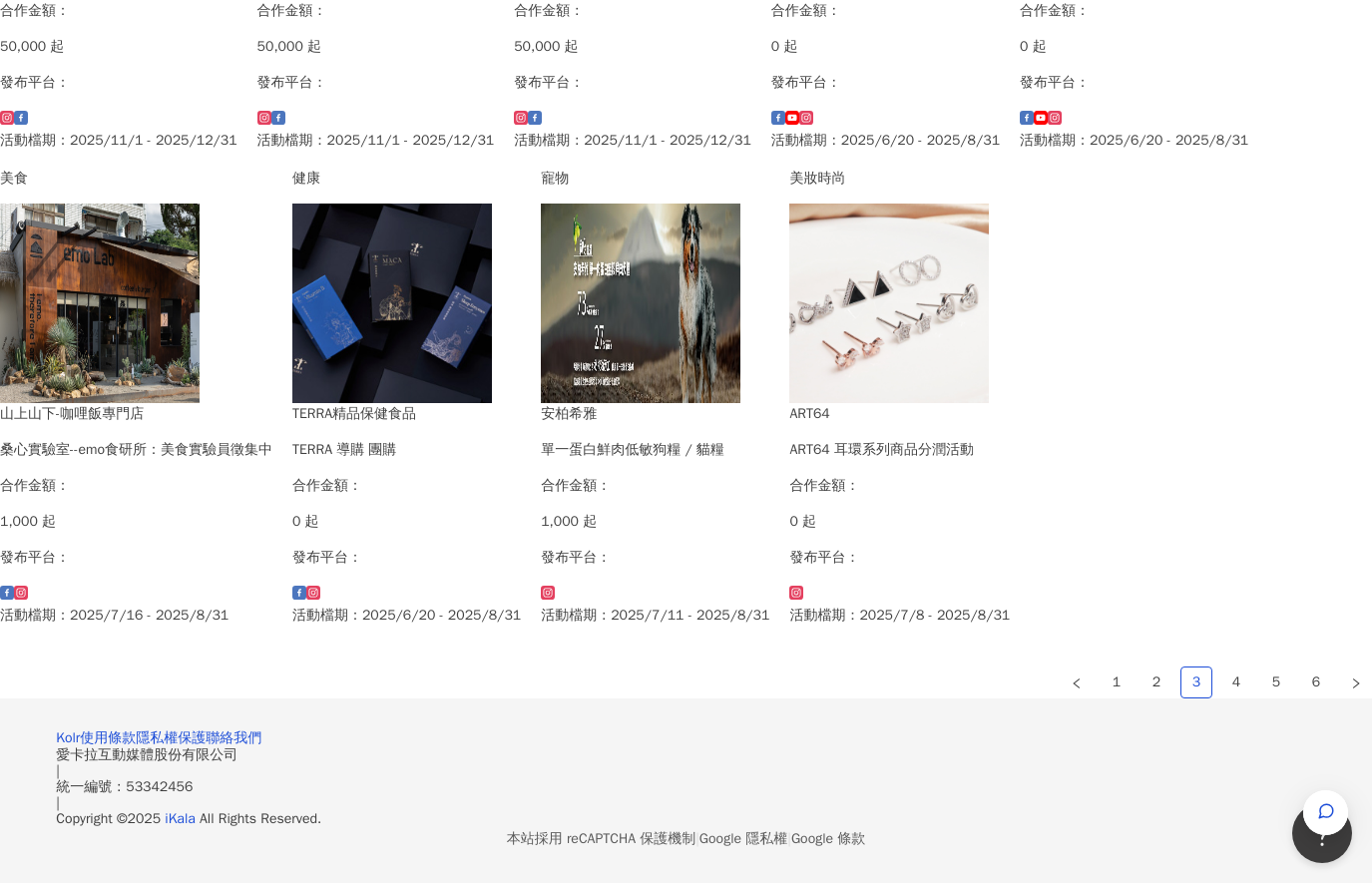 scroll, scrollTop: 1196, scrollLeft: 0, axis: vertical 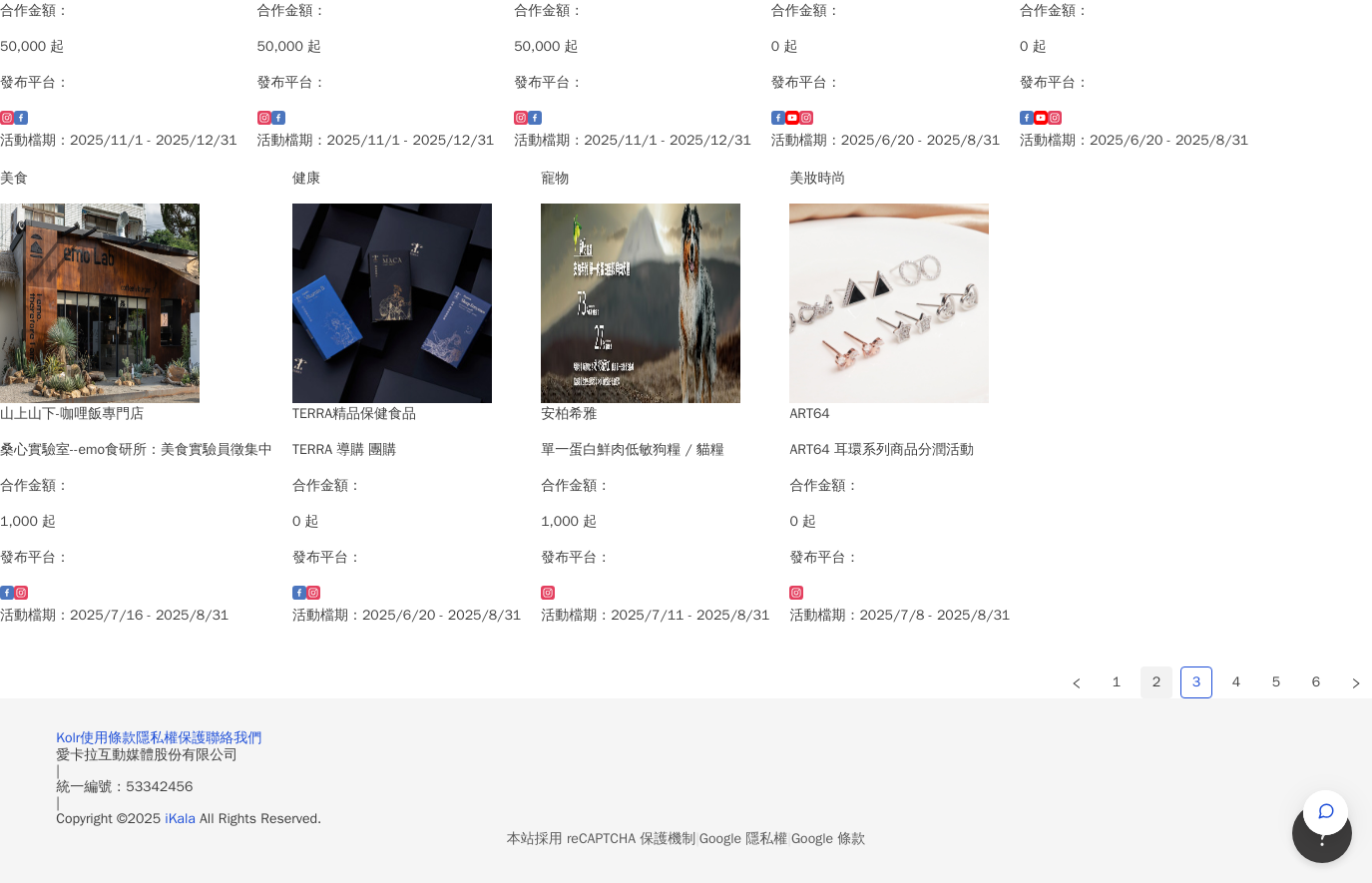 click on "2" at bounding box center [1156, 682] 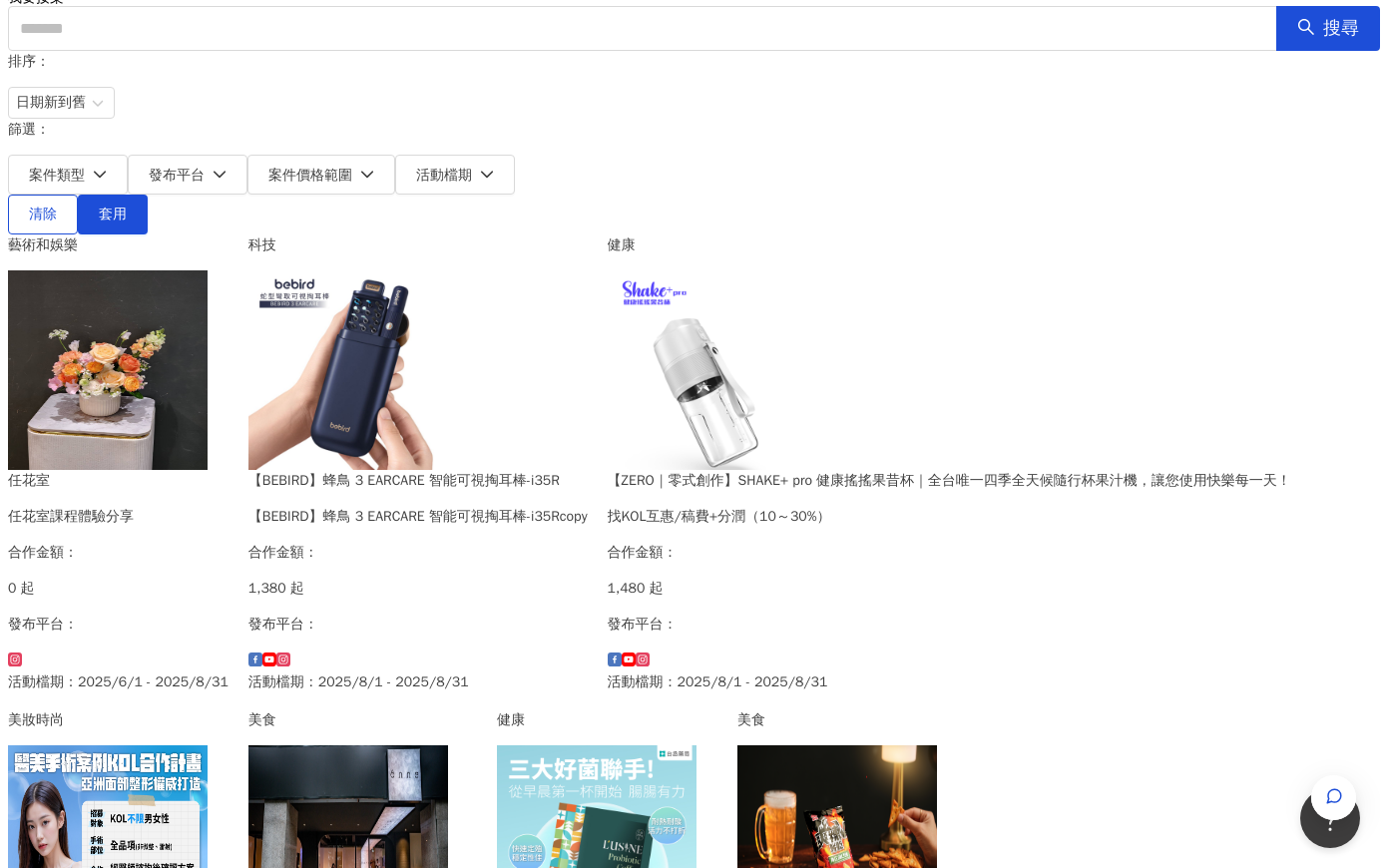 scroll, scrollTop: 157, scrollLeft: 0, axis: vertical 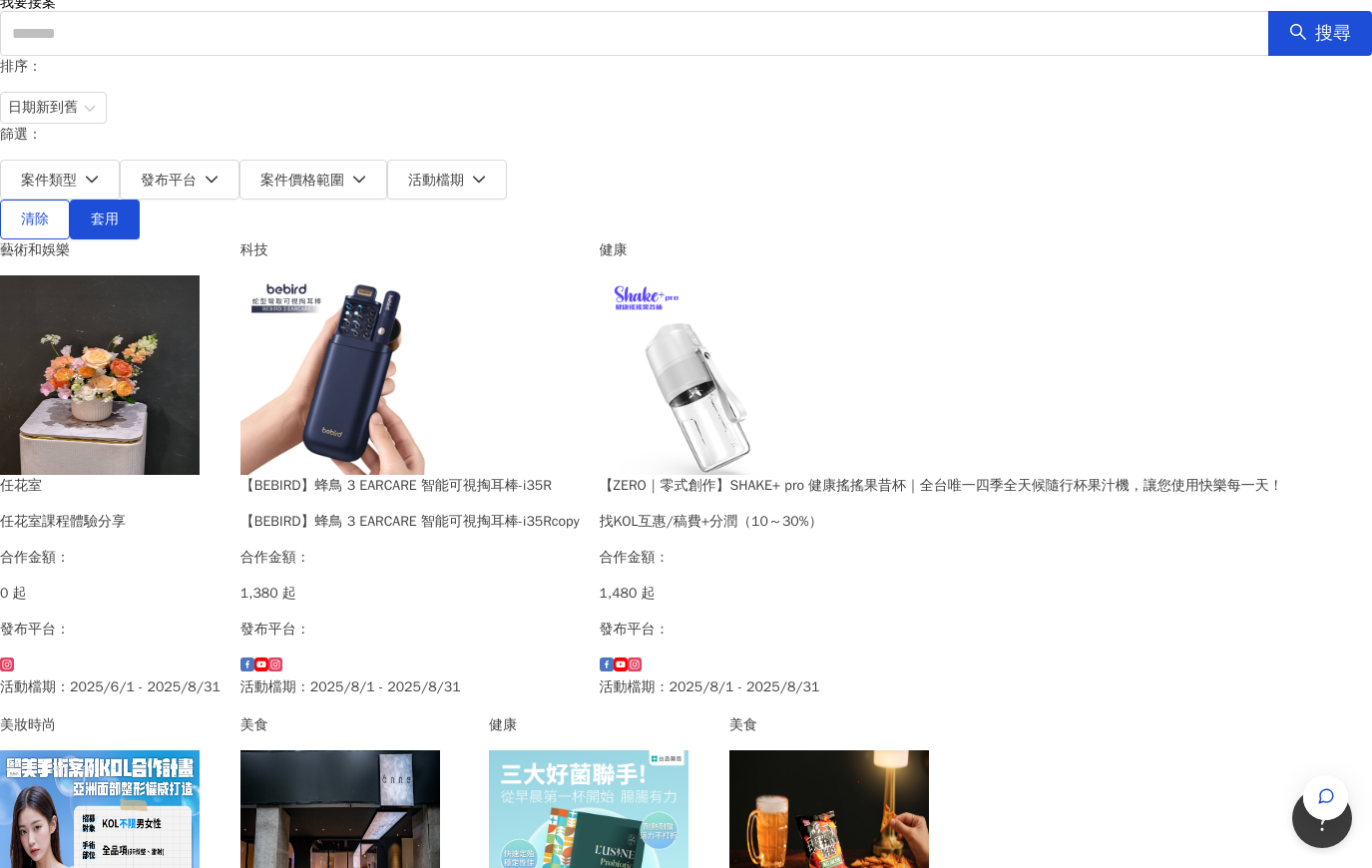click on "找KOL互惠/稿費+分潤（10～30%）" at bounding box center [941, 522] 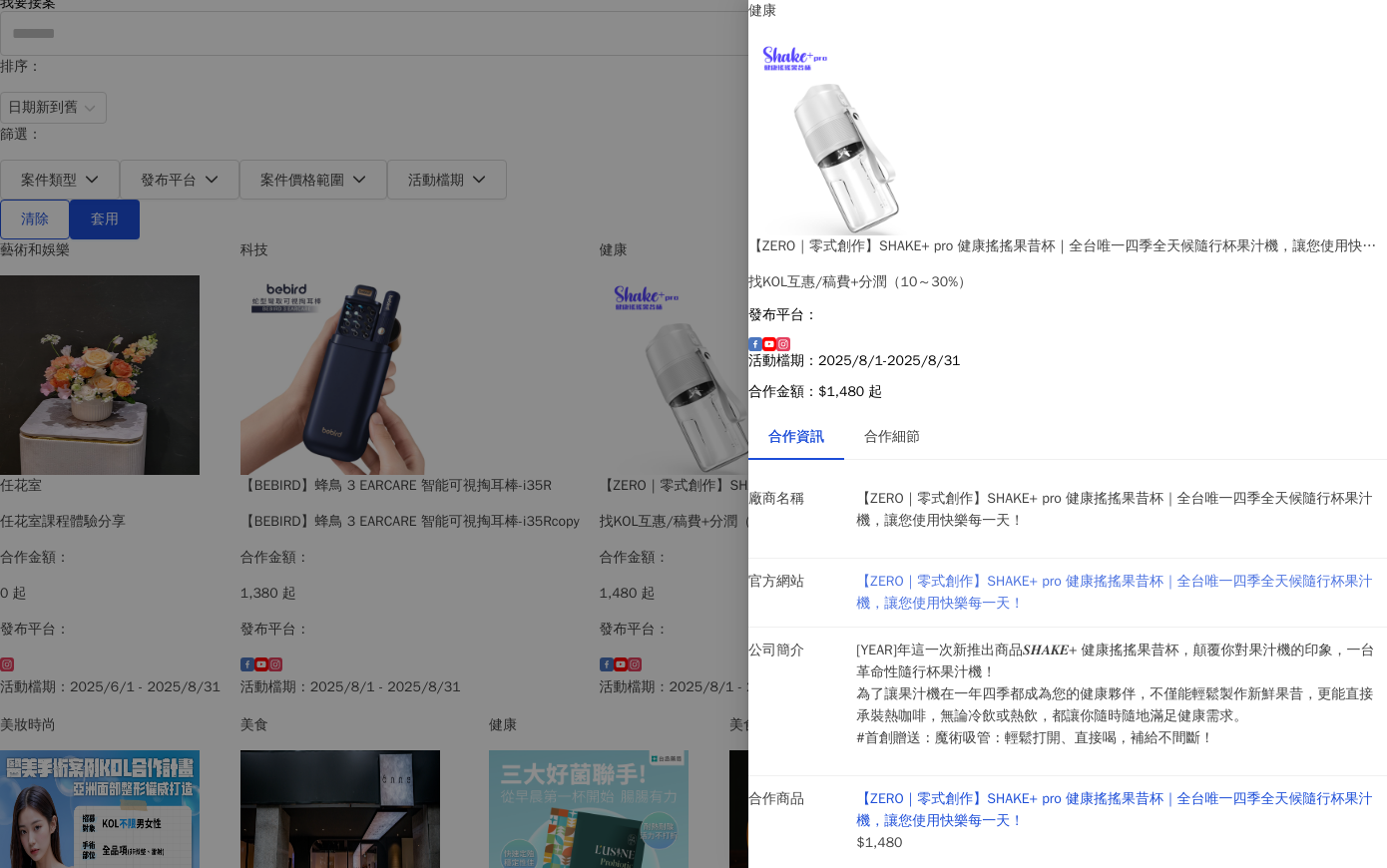 click on "【ZERO｜零式創作】SHAKE+ pro 健康搖搖果昔杯｜全台唯一四季全天候隨行杯果汁機，讓您使用快樂每一天！" at bounding box center (1114, 592) 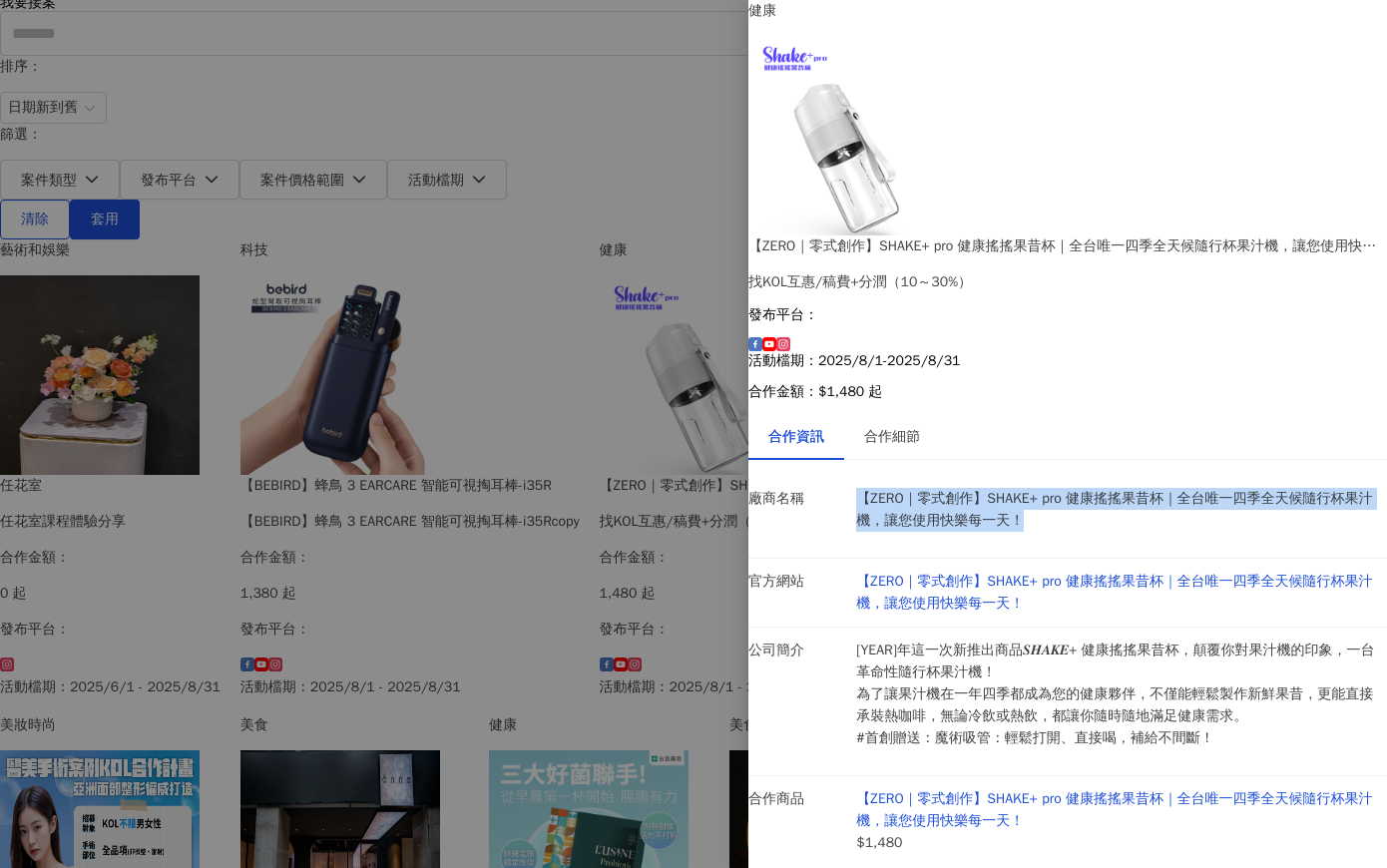 drag, startPoint x: 869, startPoint y: 301, endPoint x: 1082, endPoint y: 341, distance: 216.72333 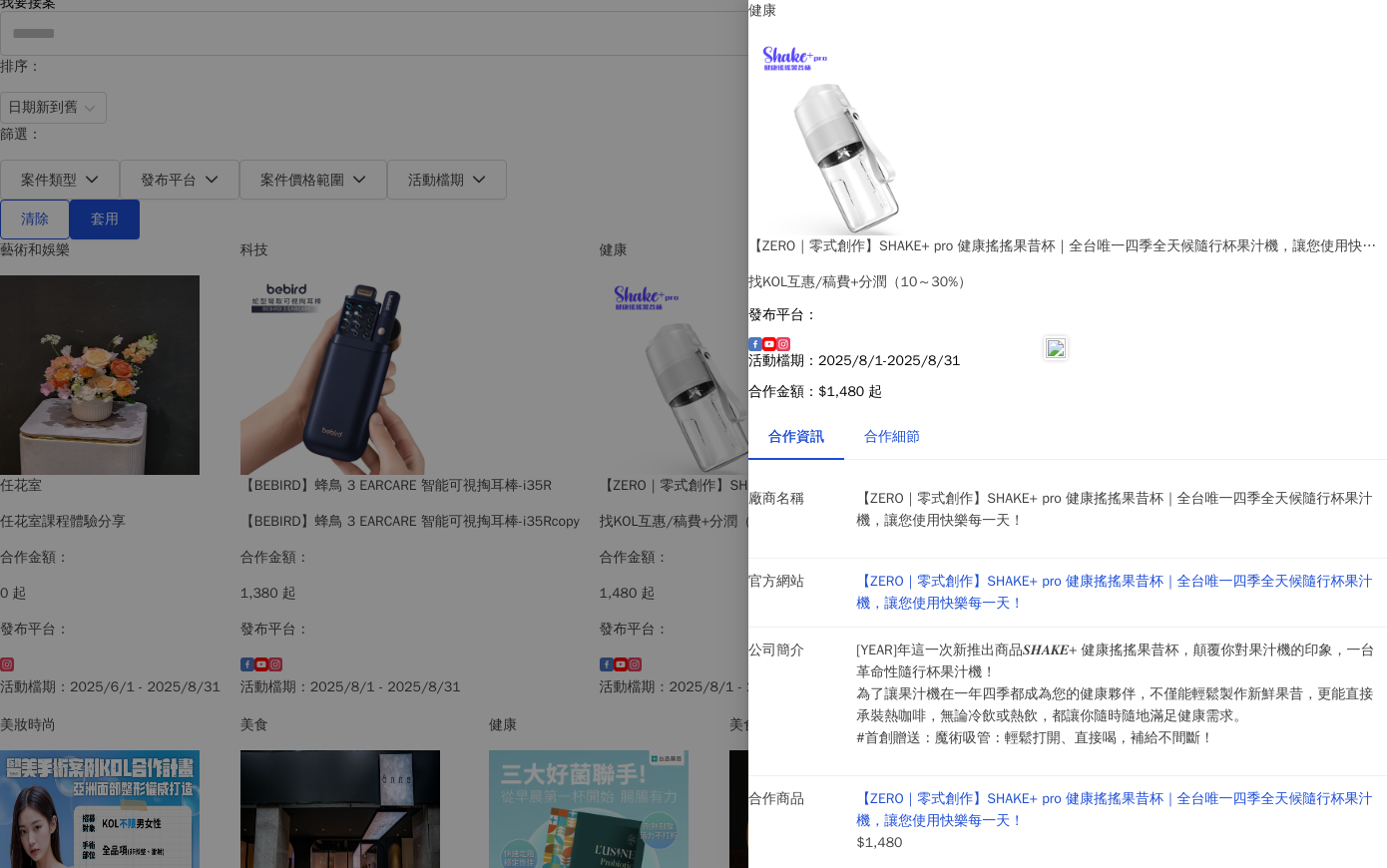 click on "合作細節" at bounding box center (892, 437) 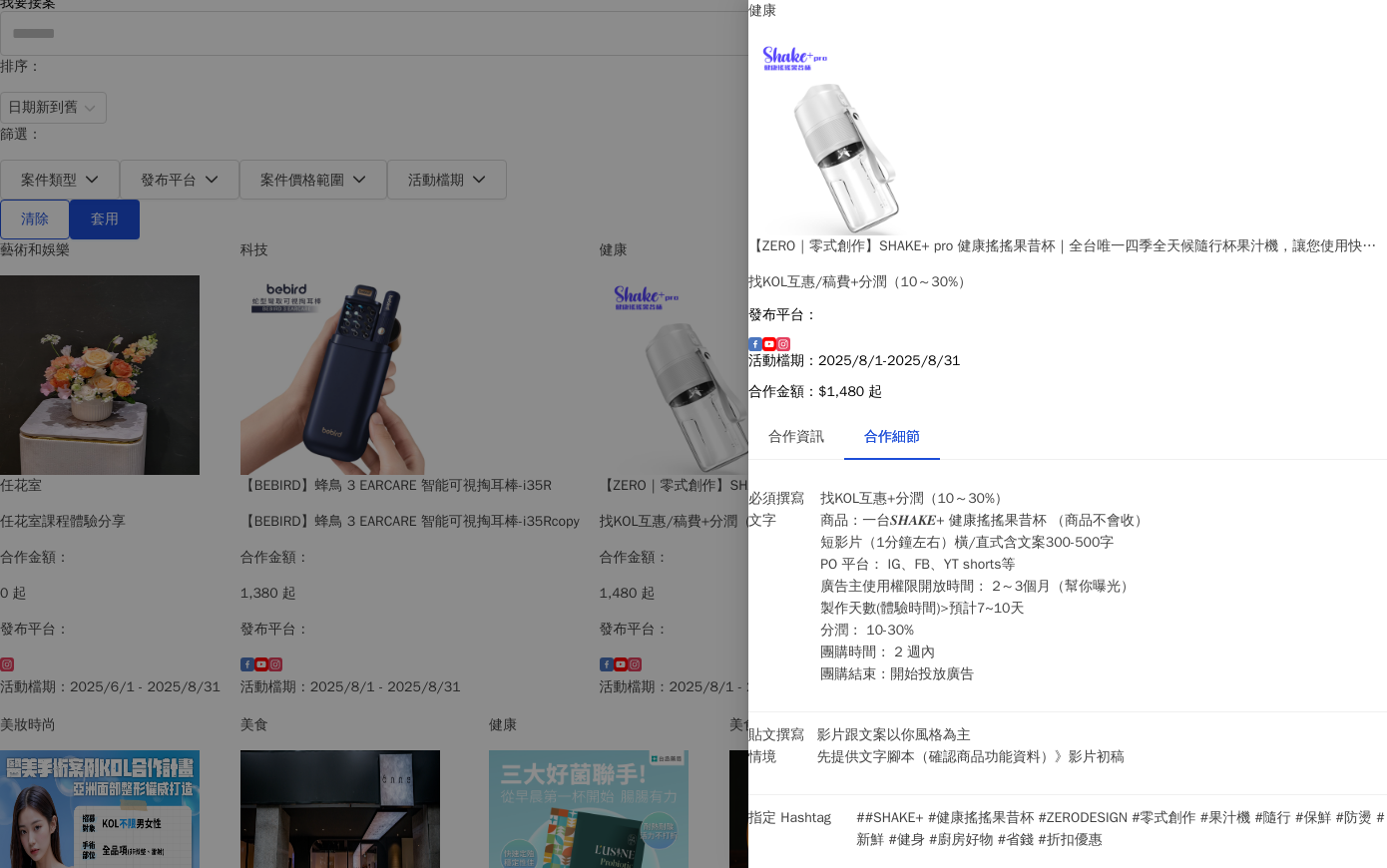 scroll, scrollTop: 0, scrollLeft: 0, axis: both 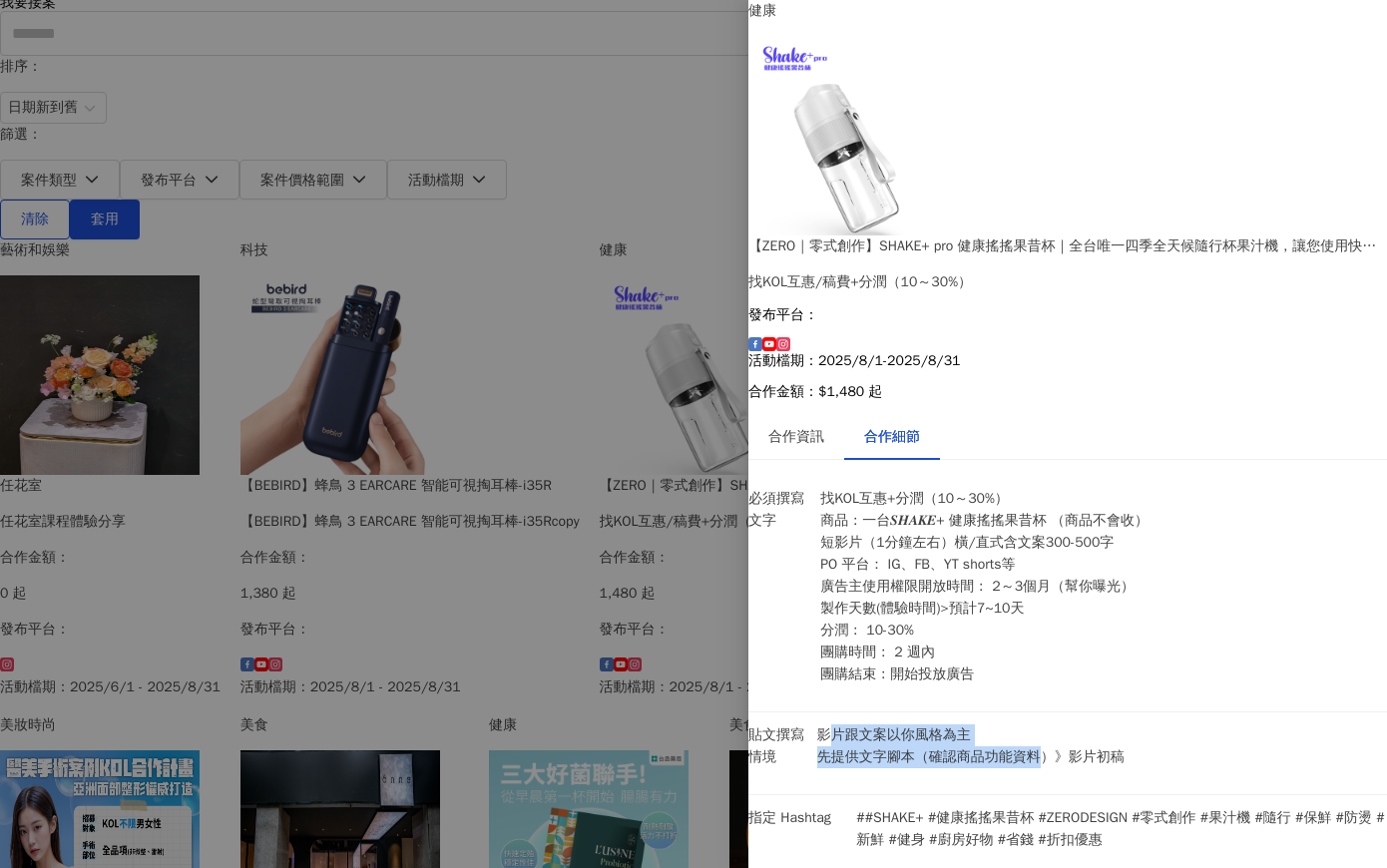 drag, startPoint x: 880, startPoint y: 385, endPoint x: 1086, endPoint y: 399, distance: 206.47518 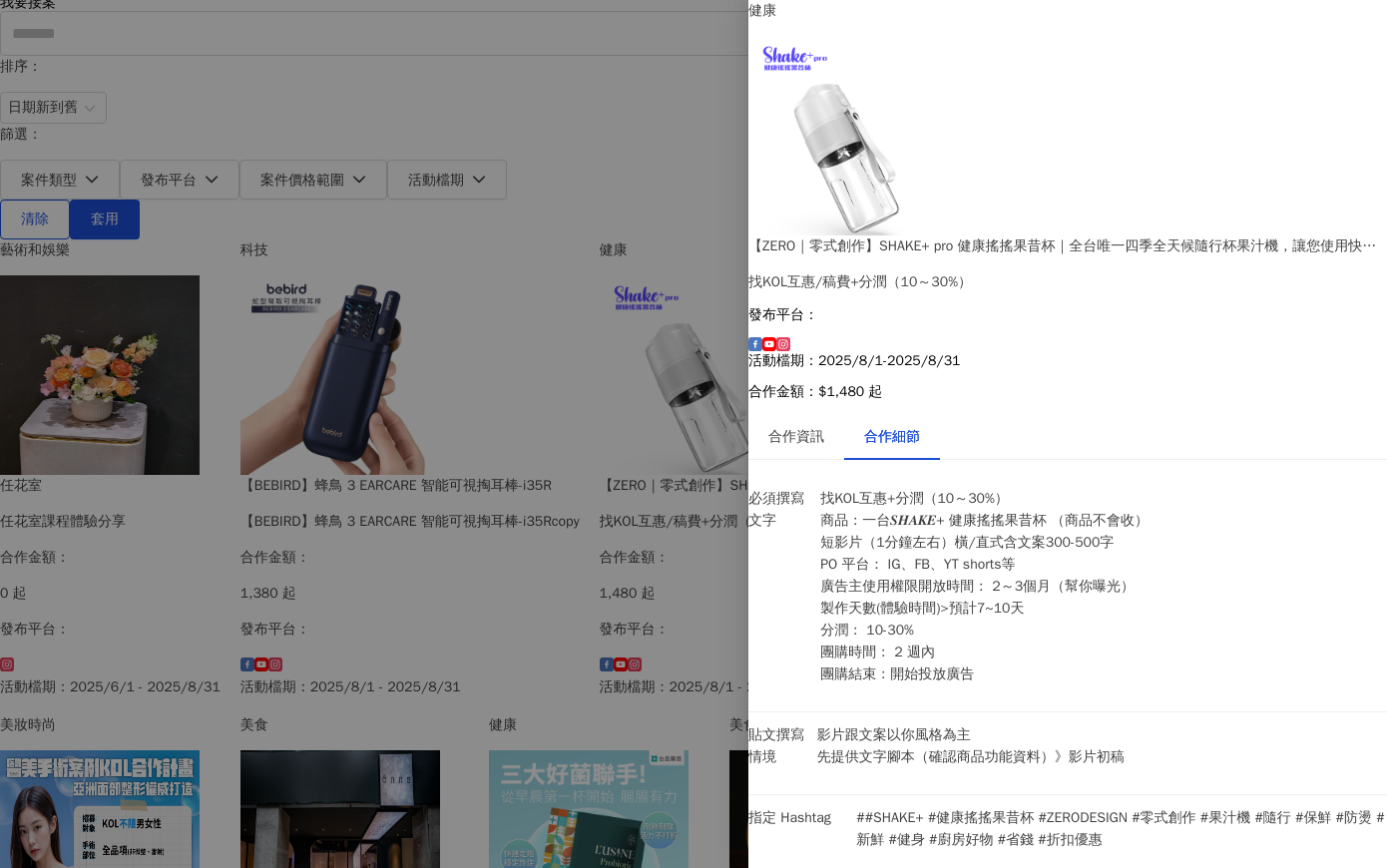 click on "找KOL互惠+分潤（10～30%）
商品：一台𝑺𝑯𝑨𝑲𝑬+  健康搖搖果昔杯 （商品不會收）
短影片（1分鐘左右）橫/直式含文案300-500字
PO 平台： IG、FB、YT shorts等
廣告主使用權限開放時間： 2～3個月（幫你曝光）
製作天數(體驗時間)>預計7~10天
分潤： 10-30%
團購時間： 2 週內
團購結束：開始投放廣告" at bounding box center (995, 587) 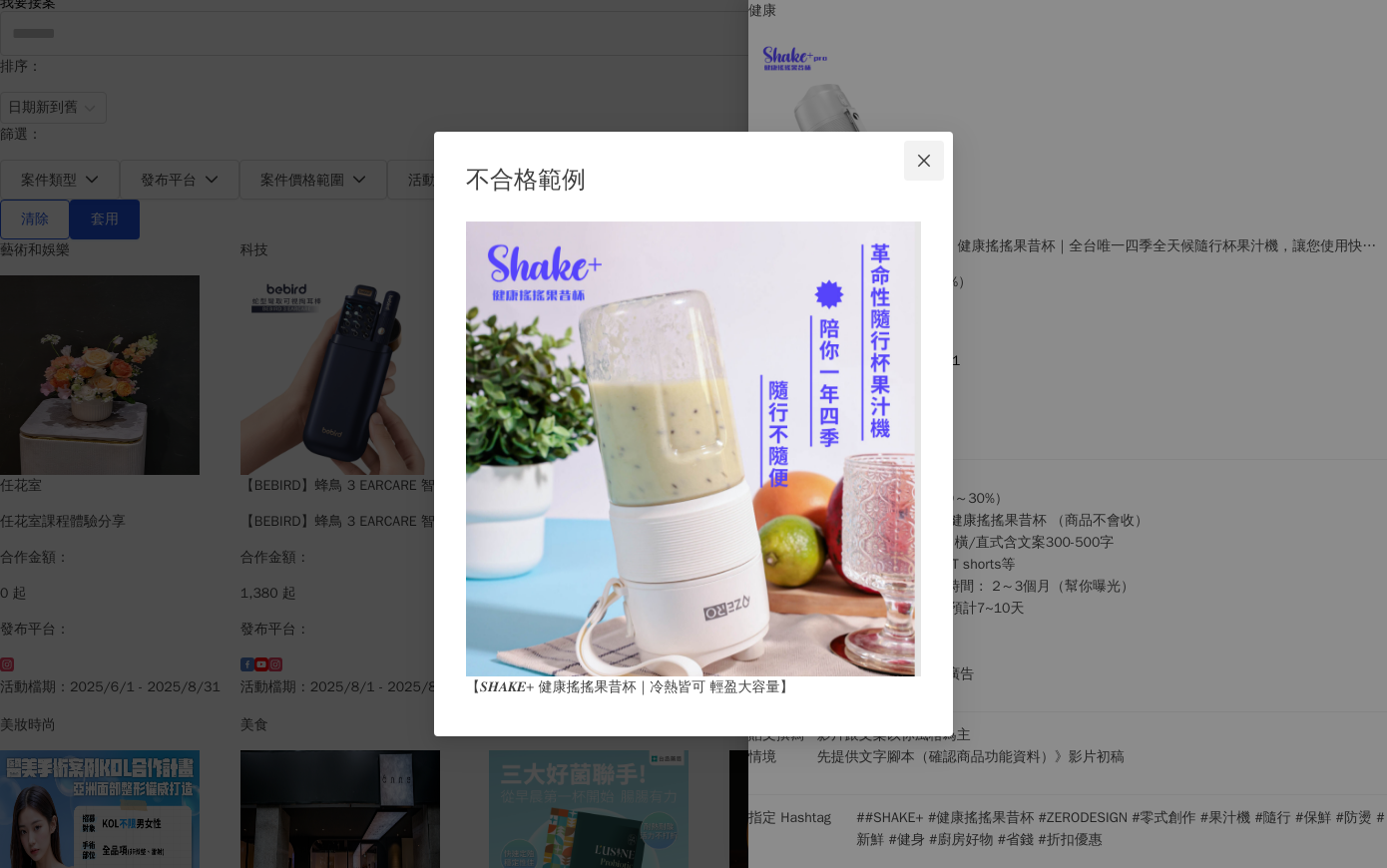 click 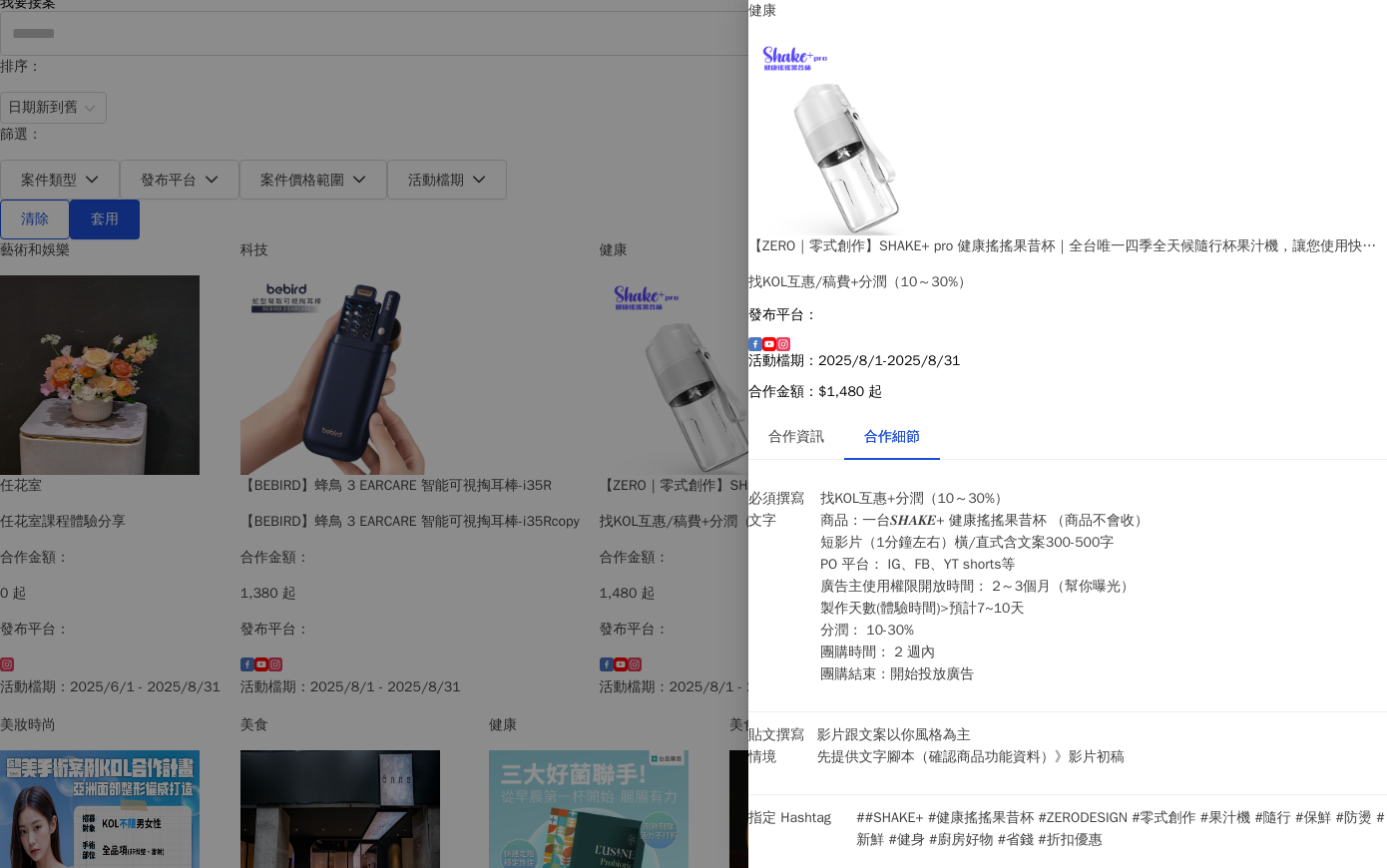 click at bounding box center [1355, 1554] 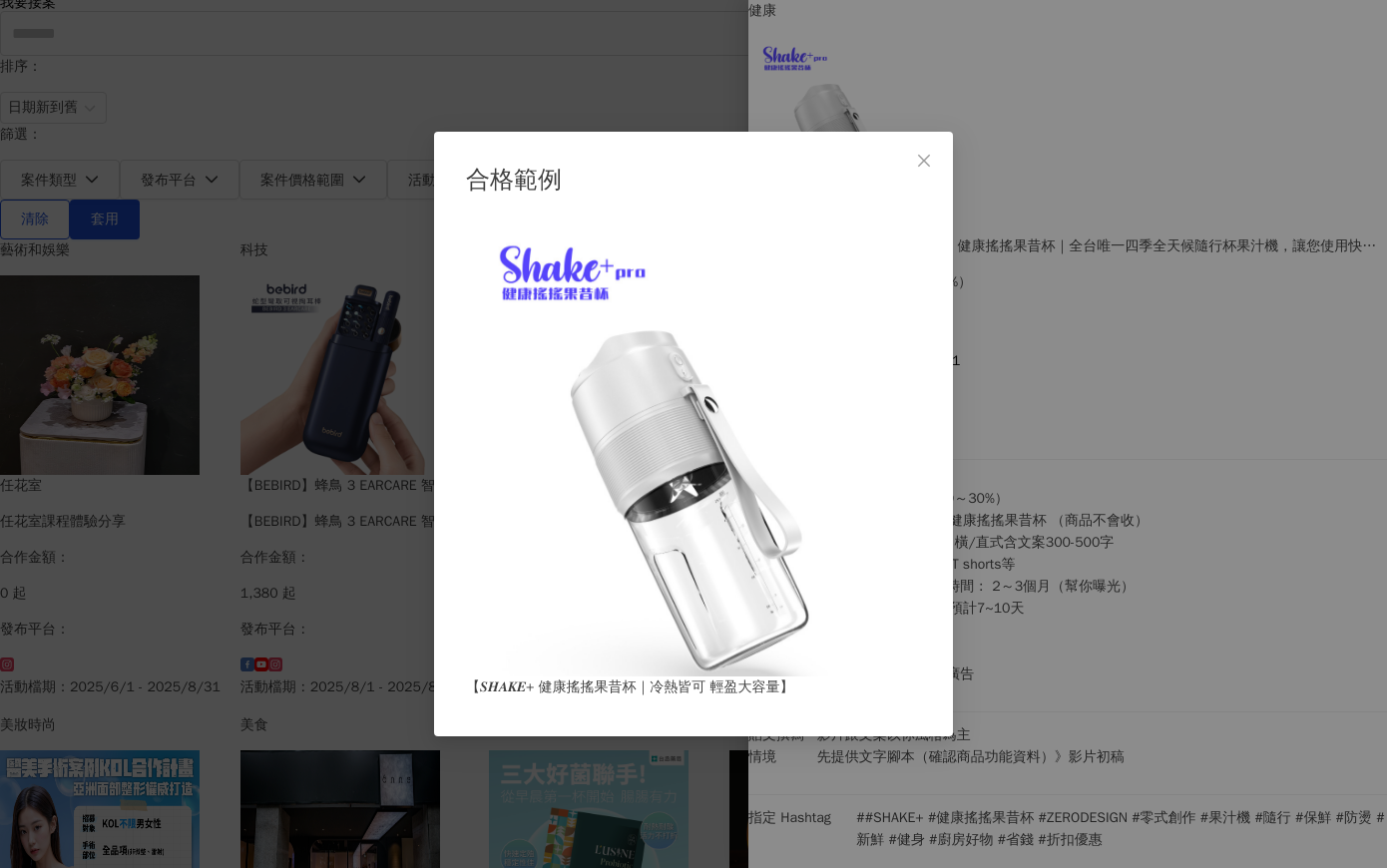 click 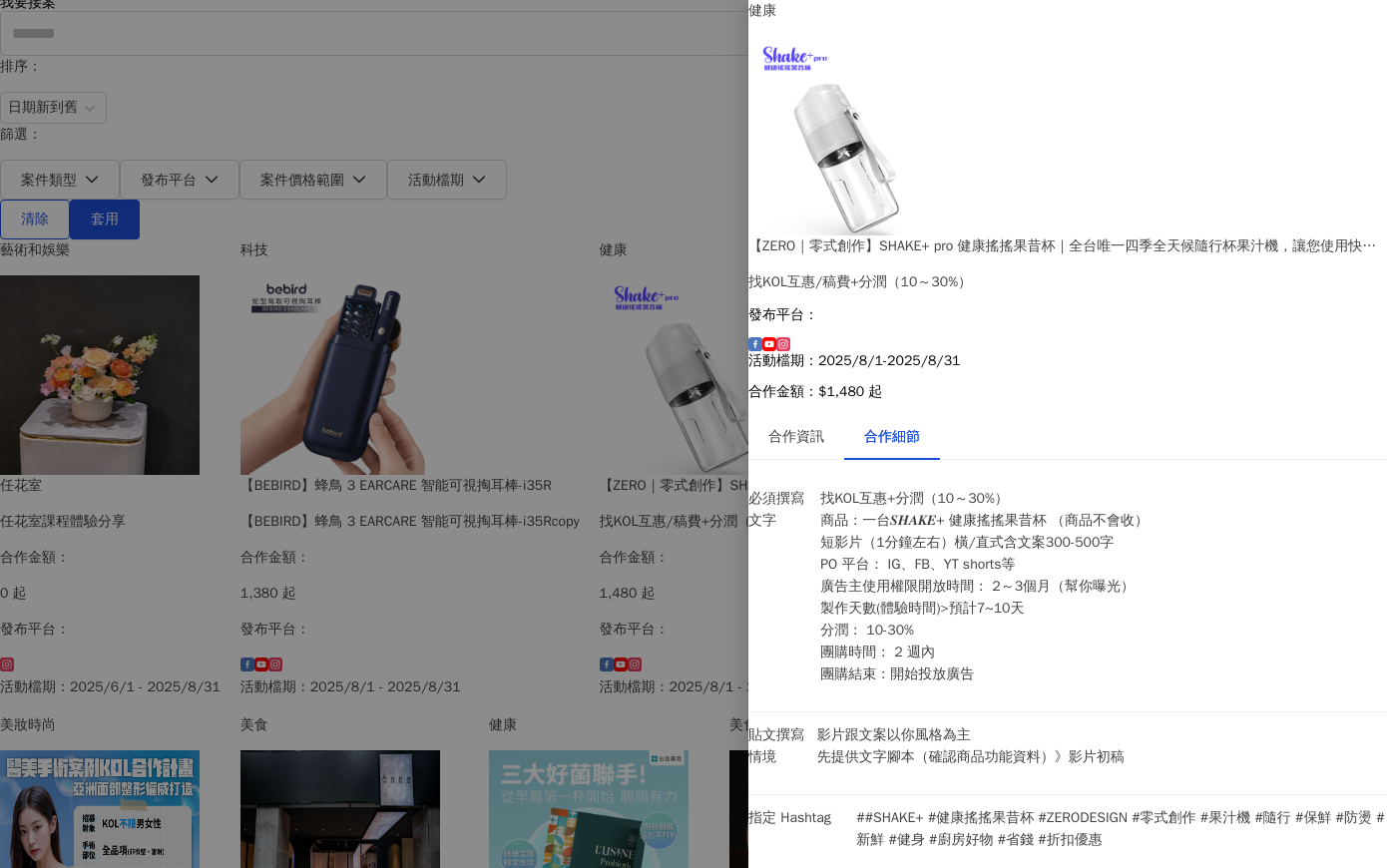 scroll, scrollTop: 693, scrollLeft: 0, axis: vertical 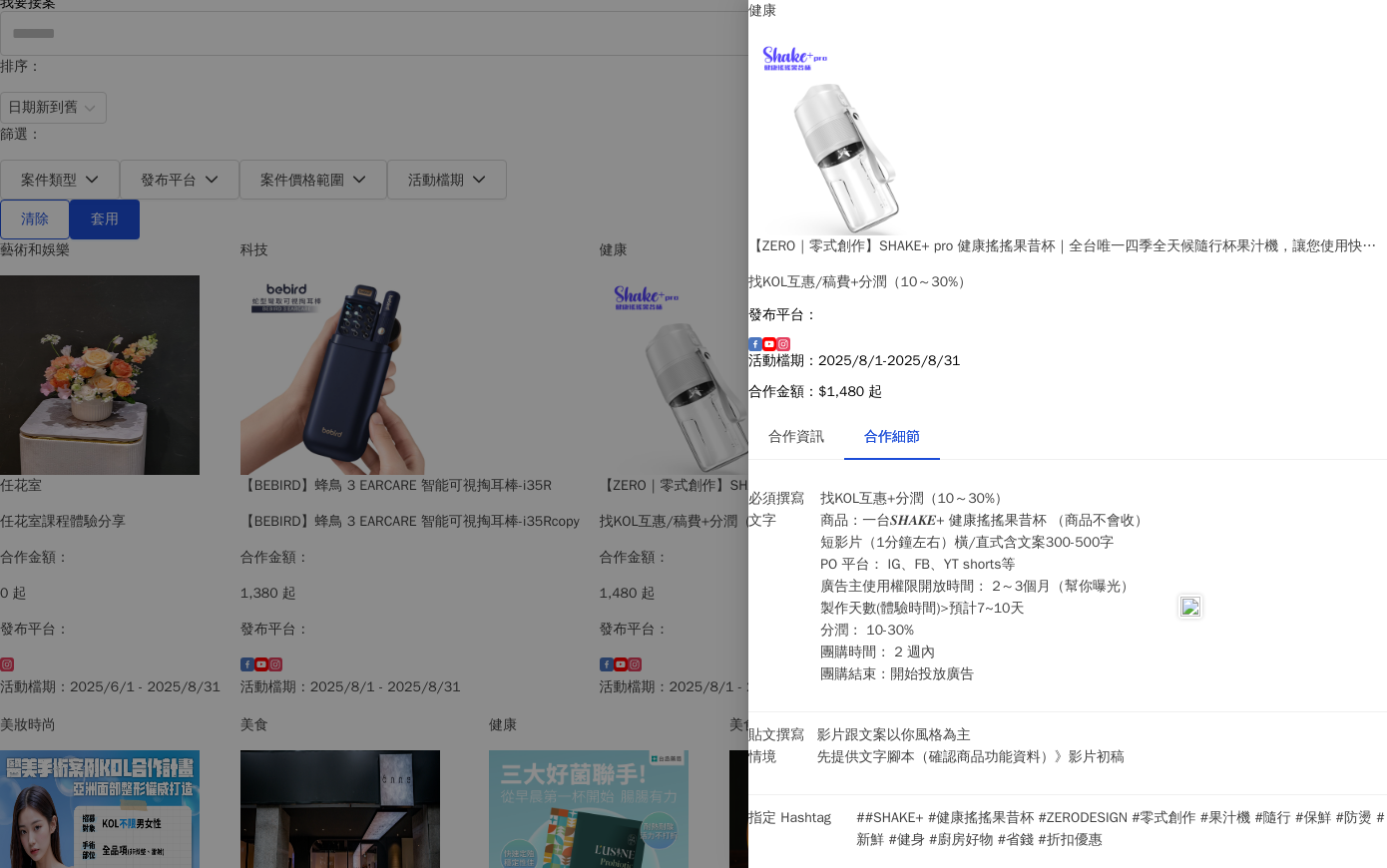 click on "團購時間： 2 週內" at bounding box center (1134, 3673) 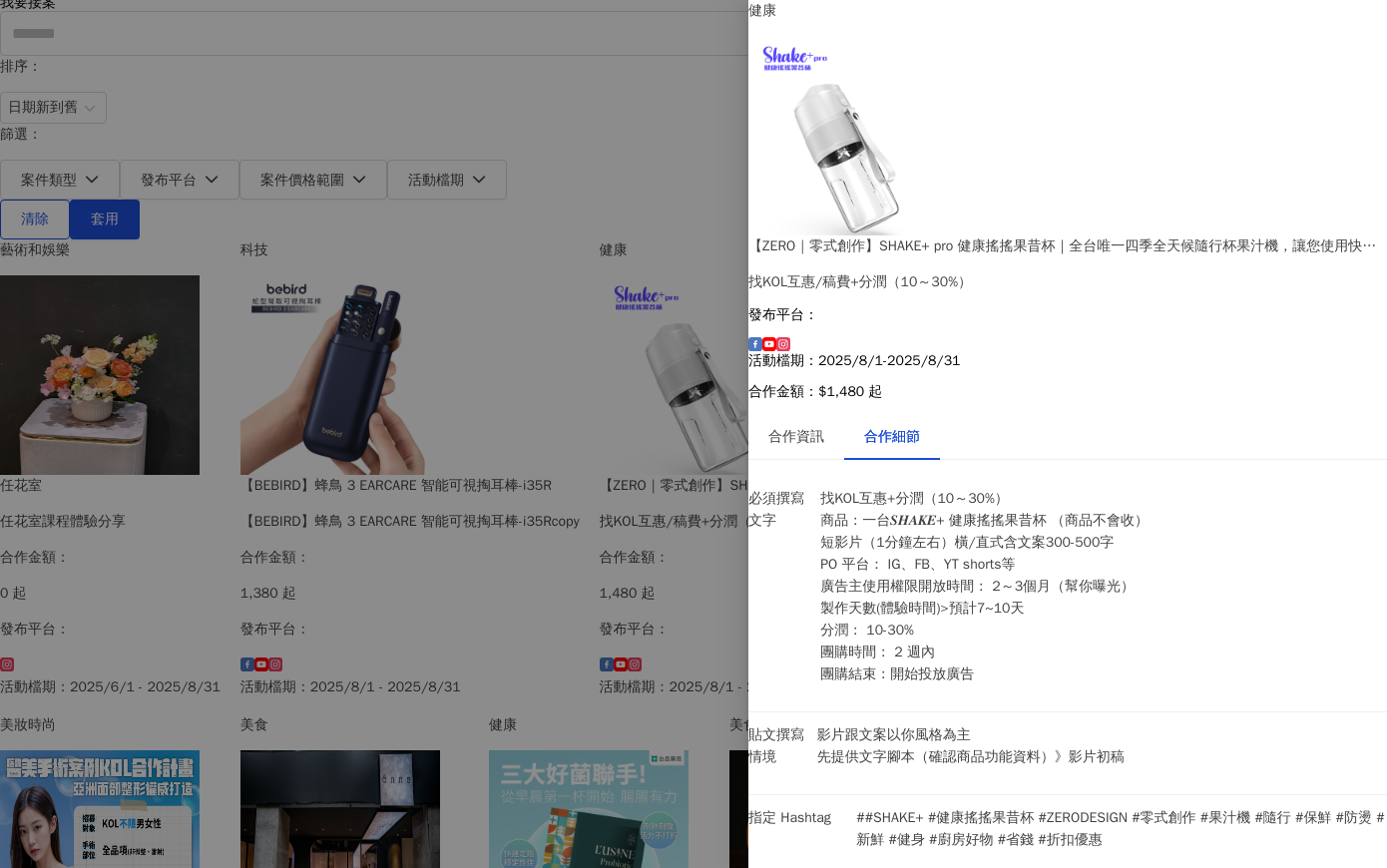drag, startPoint x: 929, startPoint y: 461, endPoint x: 1132, endPoint y: 696, distance: 310.5382 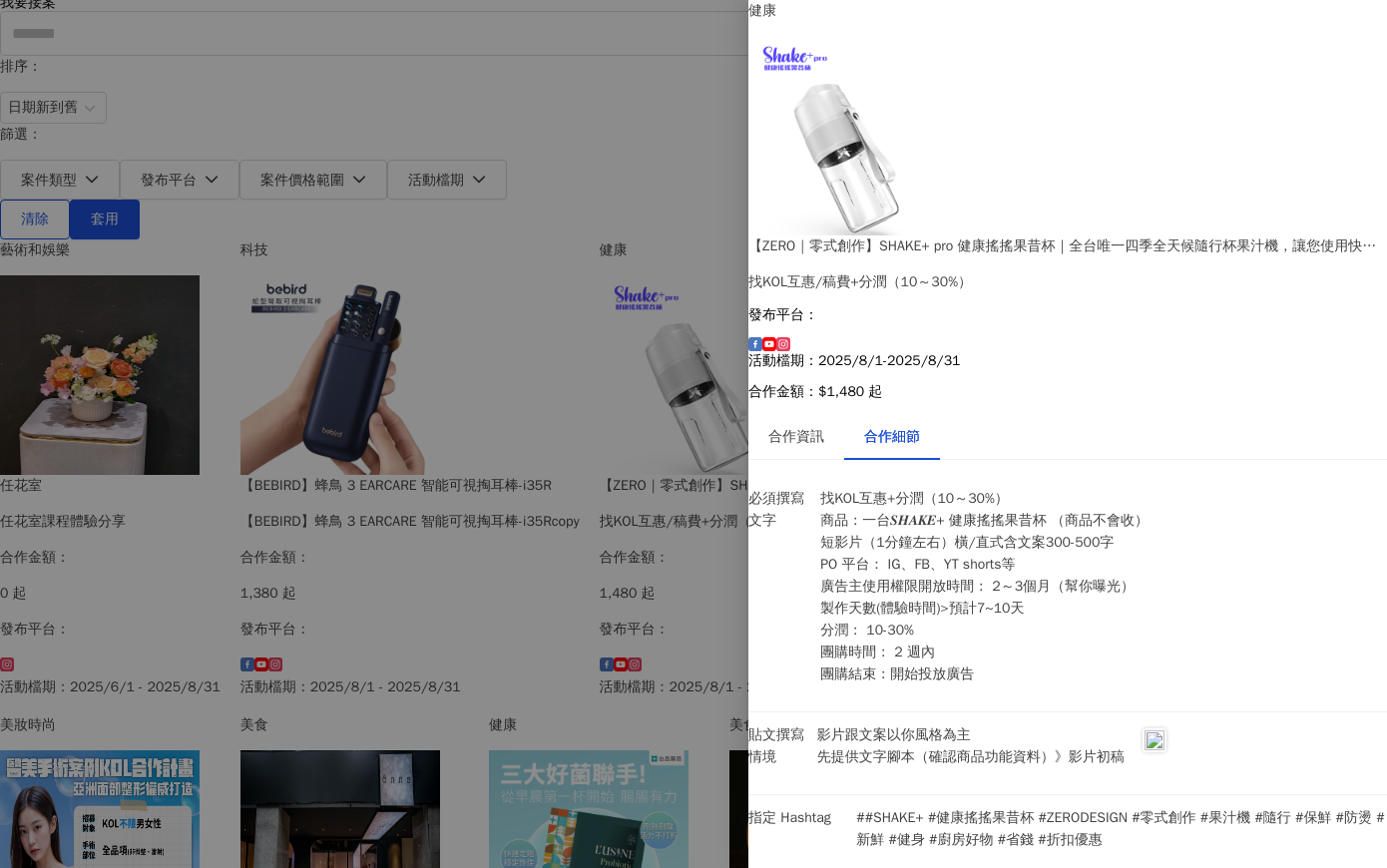 click on "短影片（1分鐘左右）橫/直式含文案300-500字
PO 平台： IG、FB、YT shorts等
廣告主使用權限開放時間： 2～3個月 （幫你曝光）
製作天數(體驗時間)>預計7~10天
分潤： 10-30%
團購時間： 2 週內
團購結束：開始投放廣告" at bounding box center (1114, 3580) 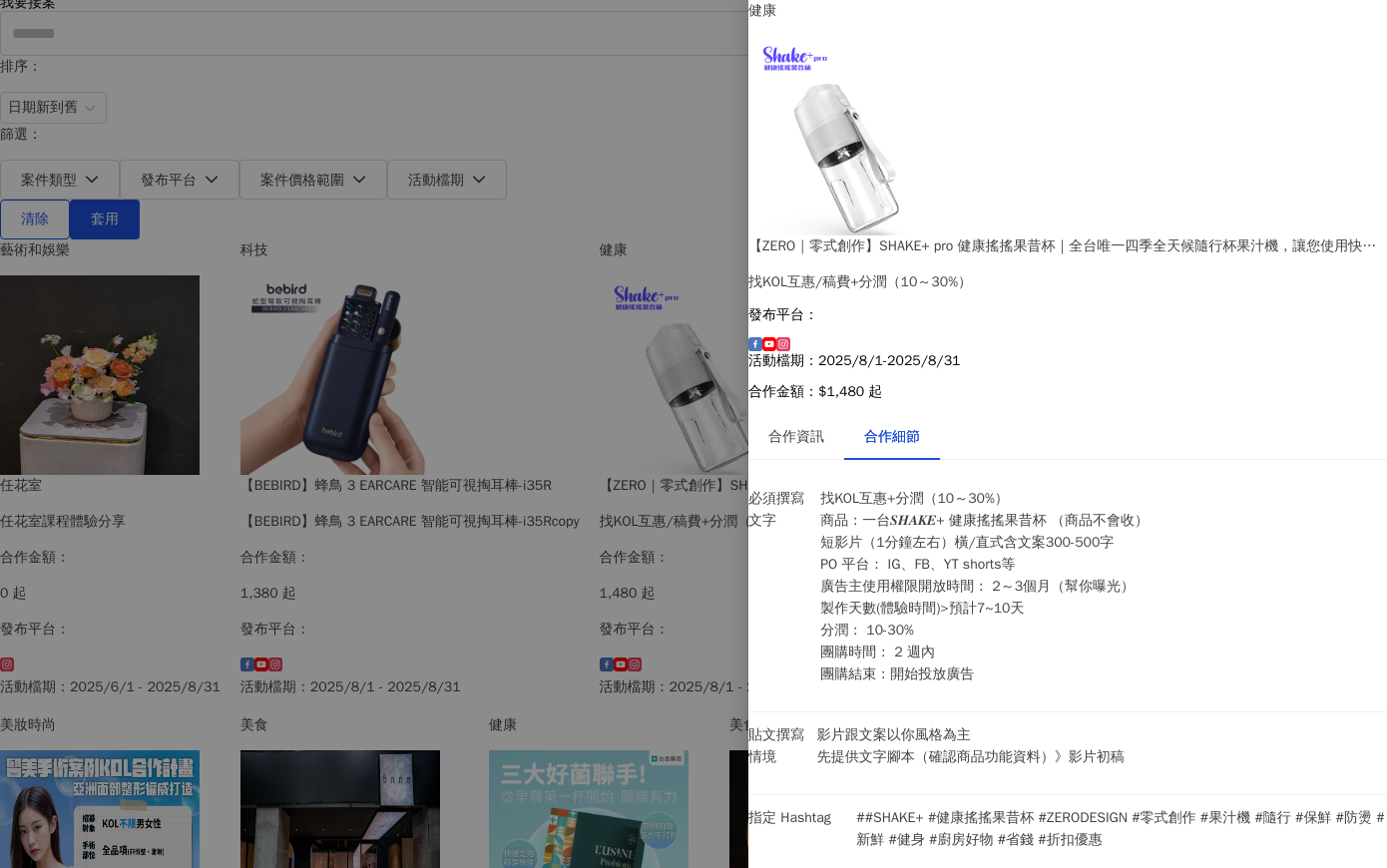 scroll, scrollTop: 693, scrollLeft: 0, axis: vertical 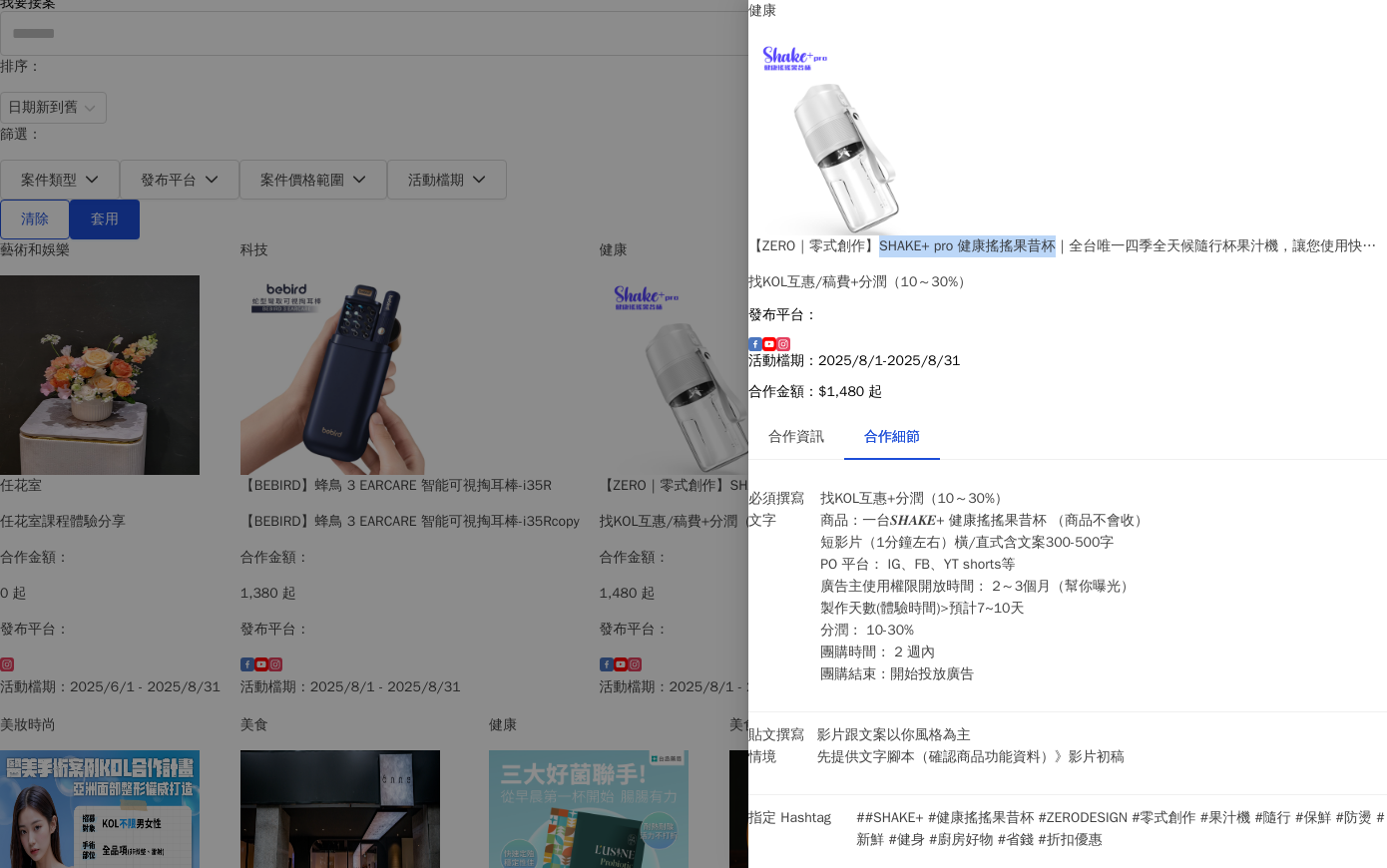drag, startPoint x: 1125, startPoint y: 42, endPoint x: 1302, endPoint y: 43, distance: 177.0028 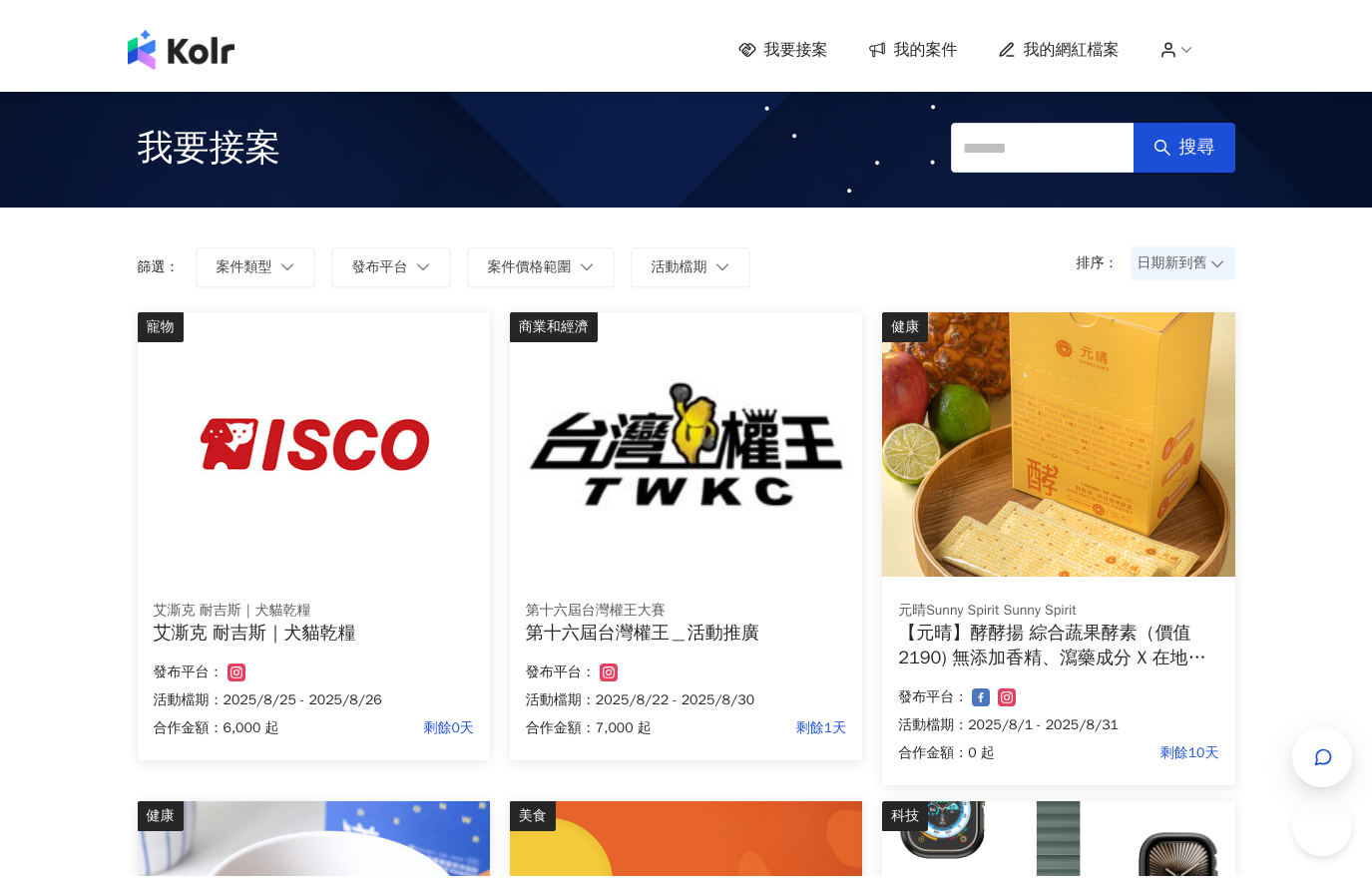 scroll, scrollTop: 0, scrollLeft: 0, axis: both 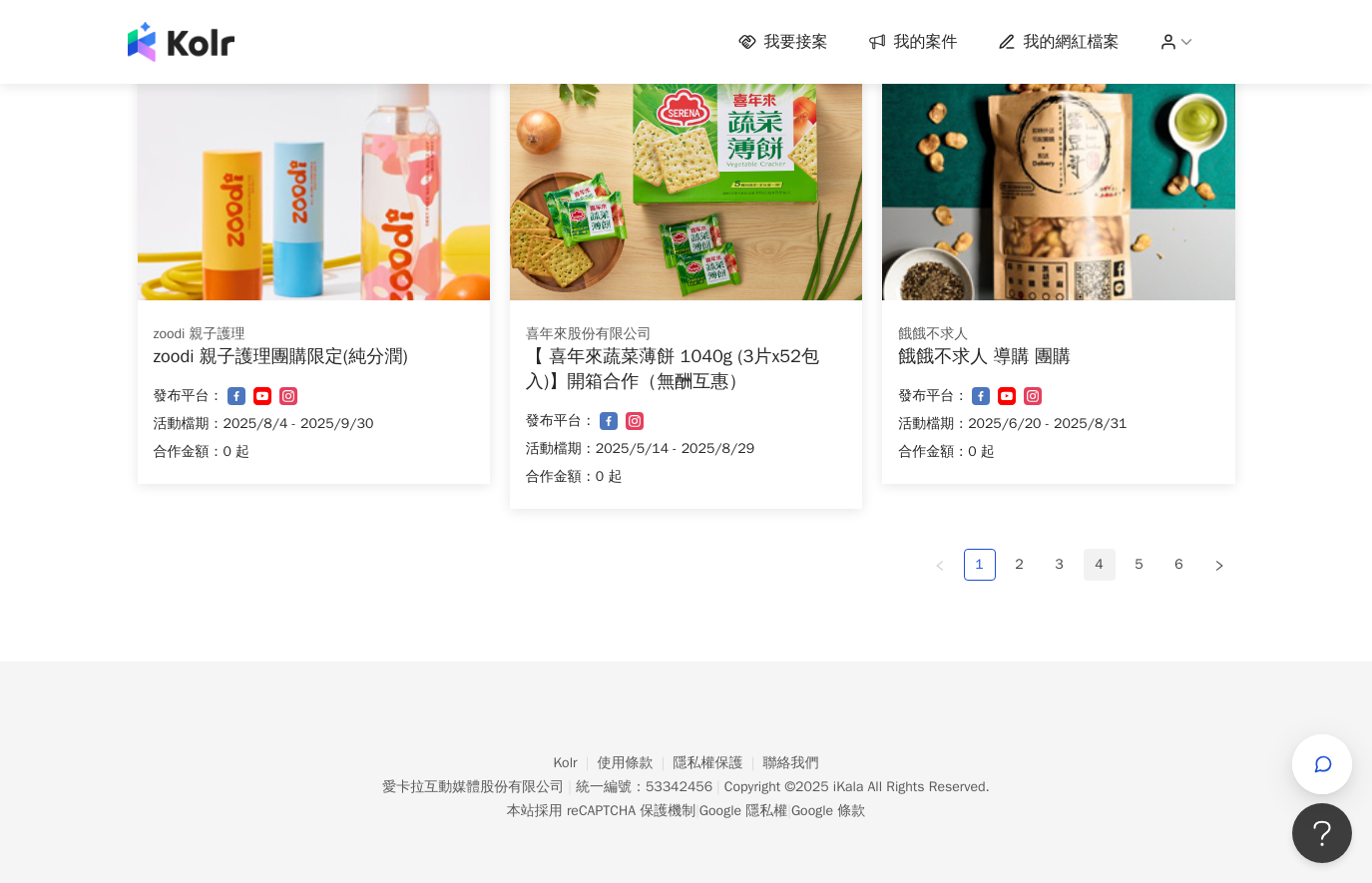 click on "4" at bounding box center (1100, 565) 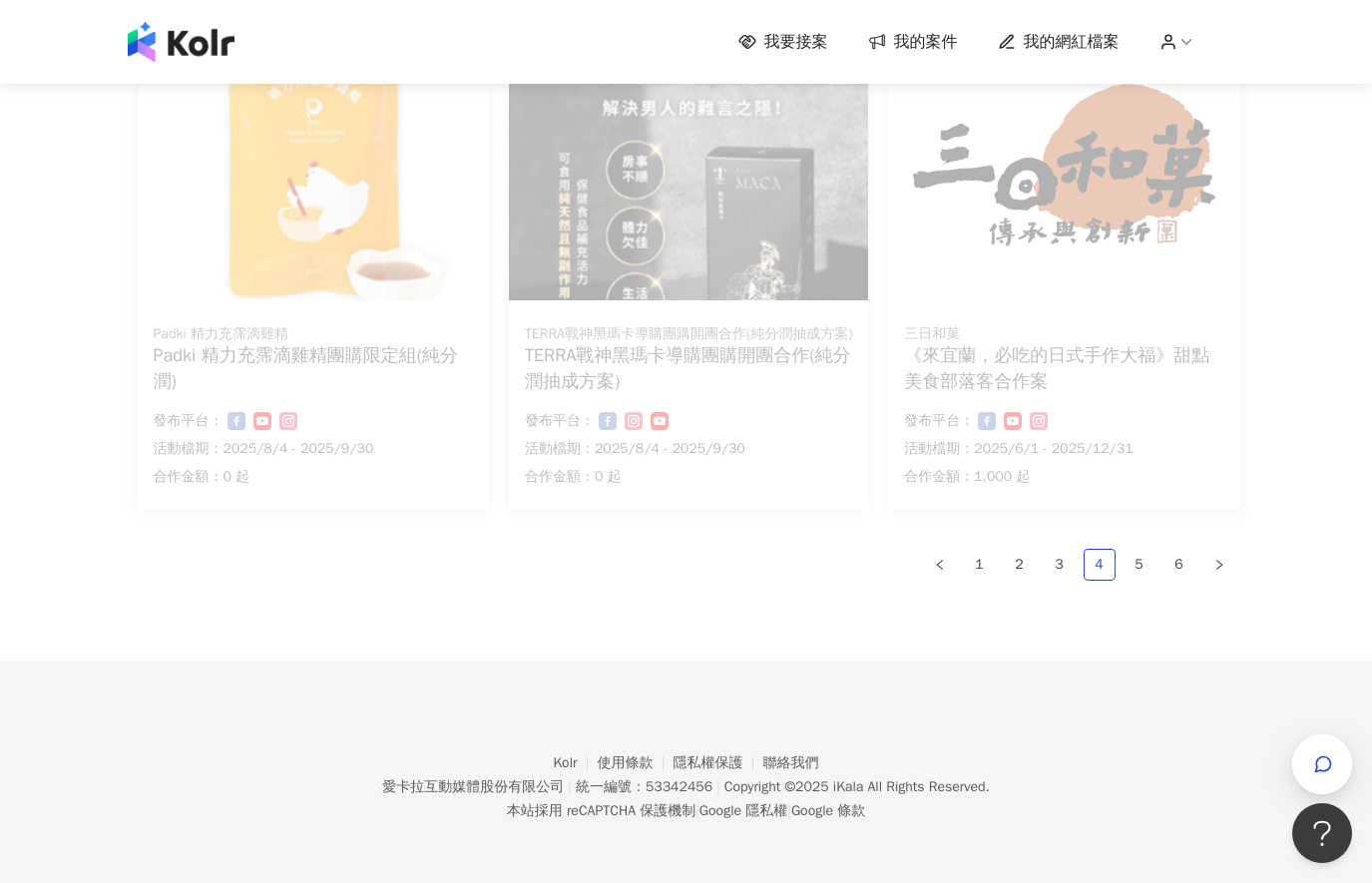 scroll, scrollTop: 1221, scrollLeft: 0, axis: vertical 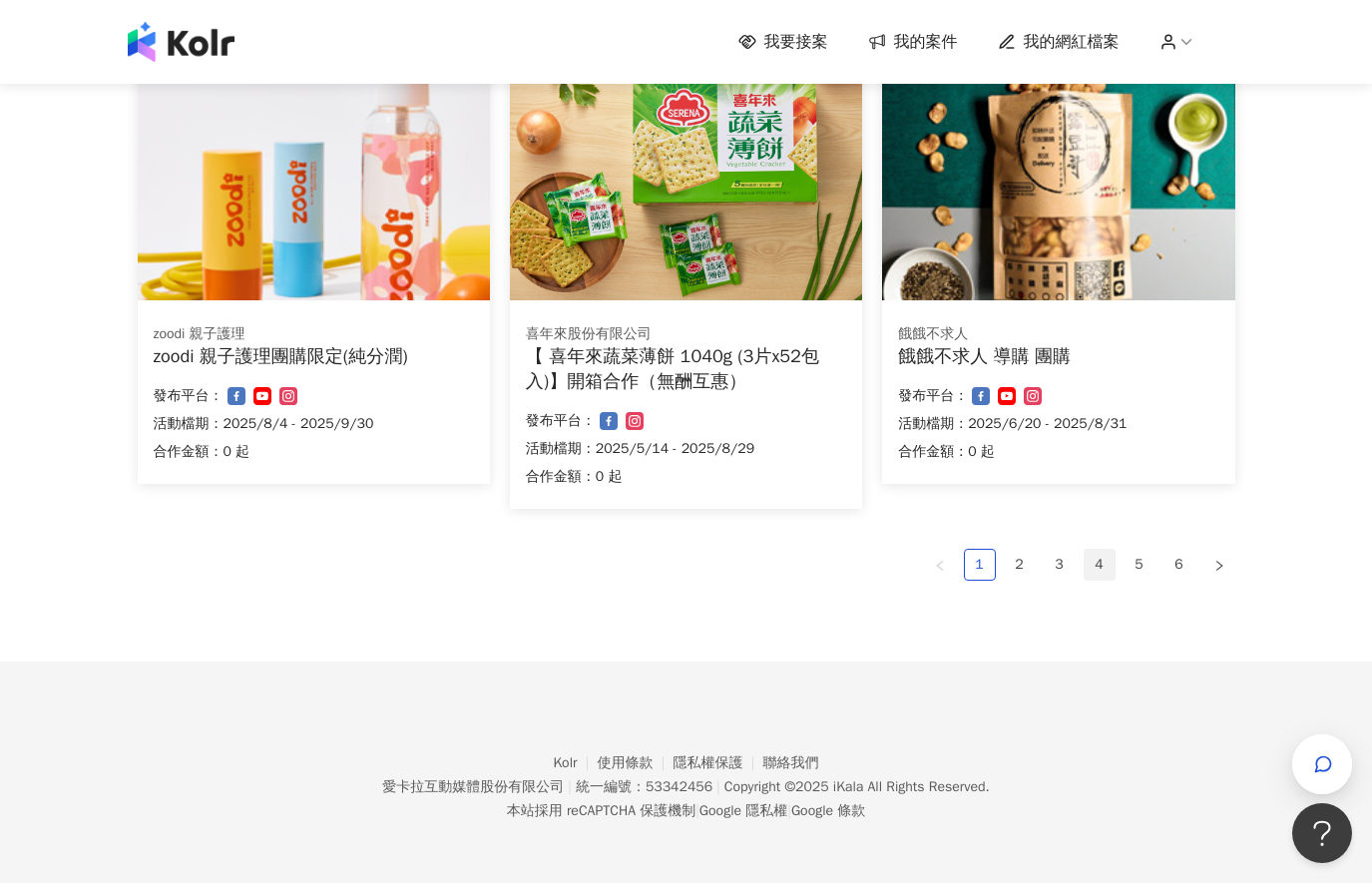 click on "4" at bounding box center [1100, 565] 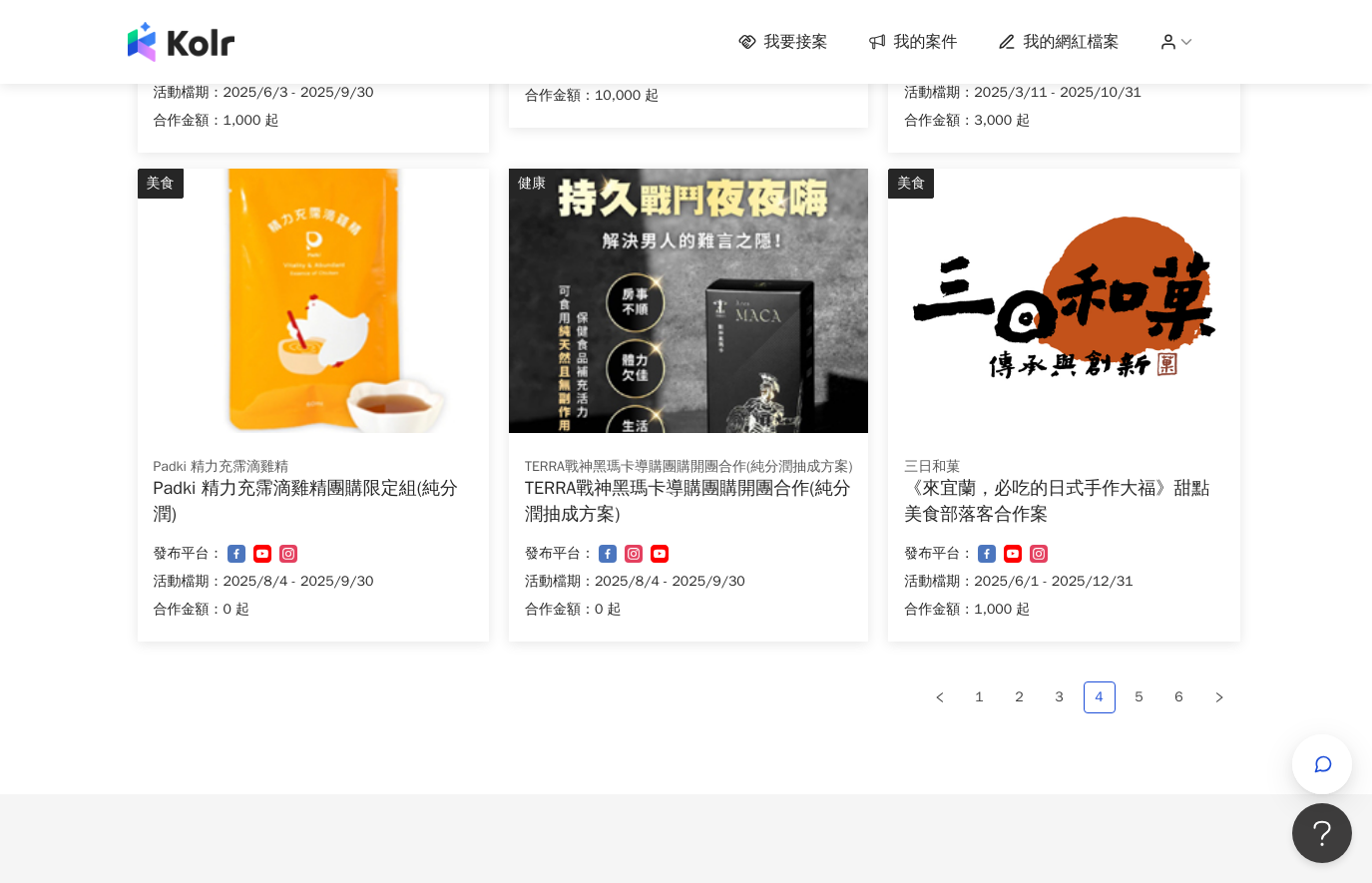 scroll, scrollTop: 955, scrollLeft: 0, axis: vertical 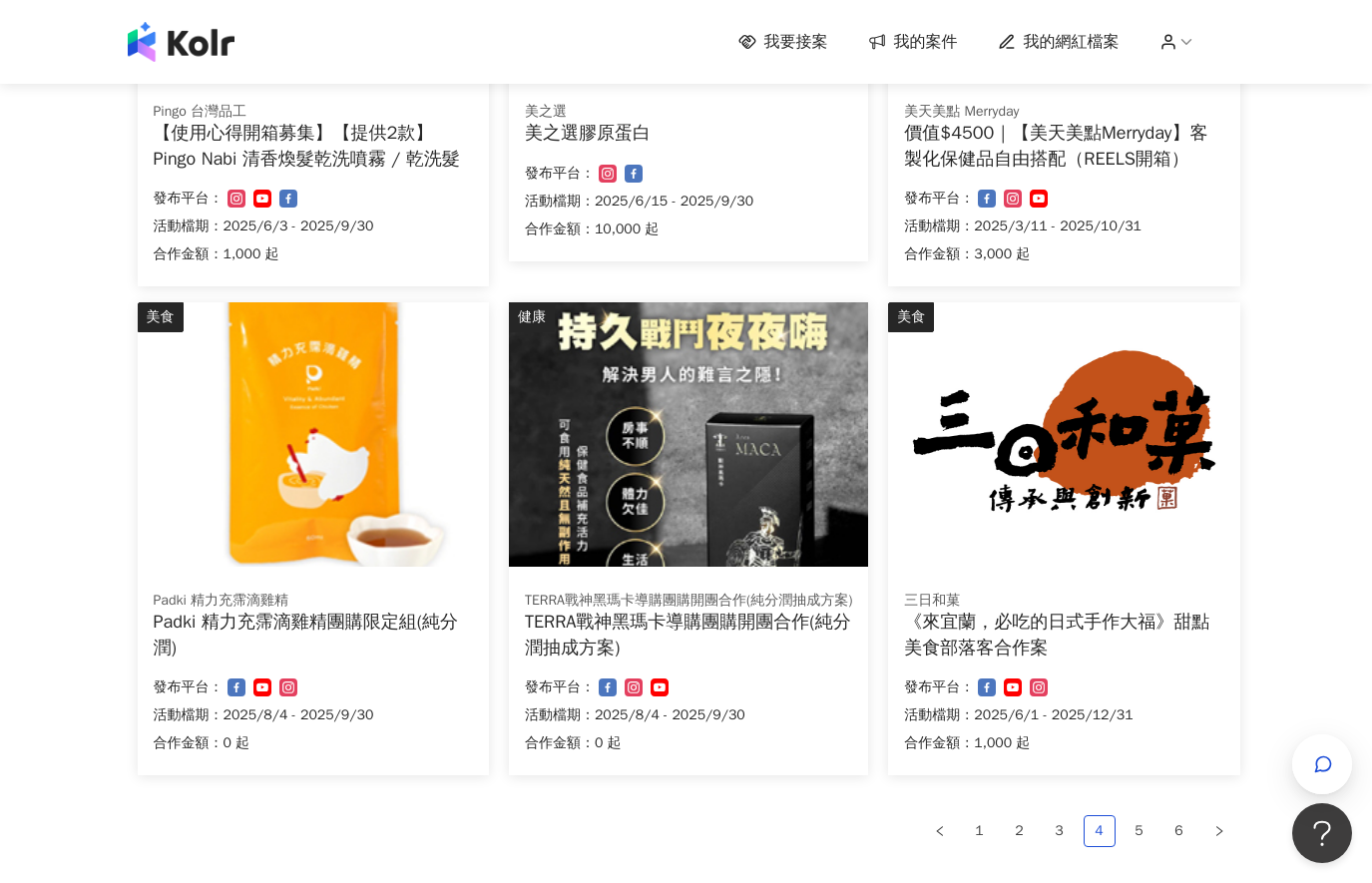 drag, startPoint x: 302, startPoint y: 619, endPoint x: 238, endPoint y: 371, distance: 256.12497 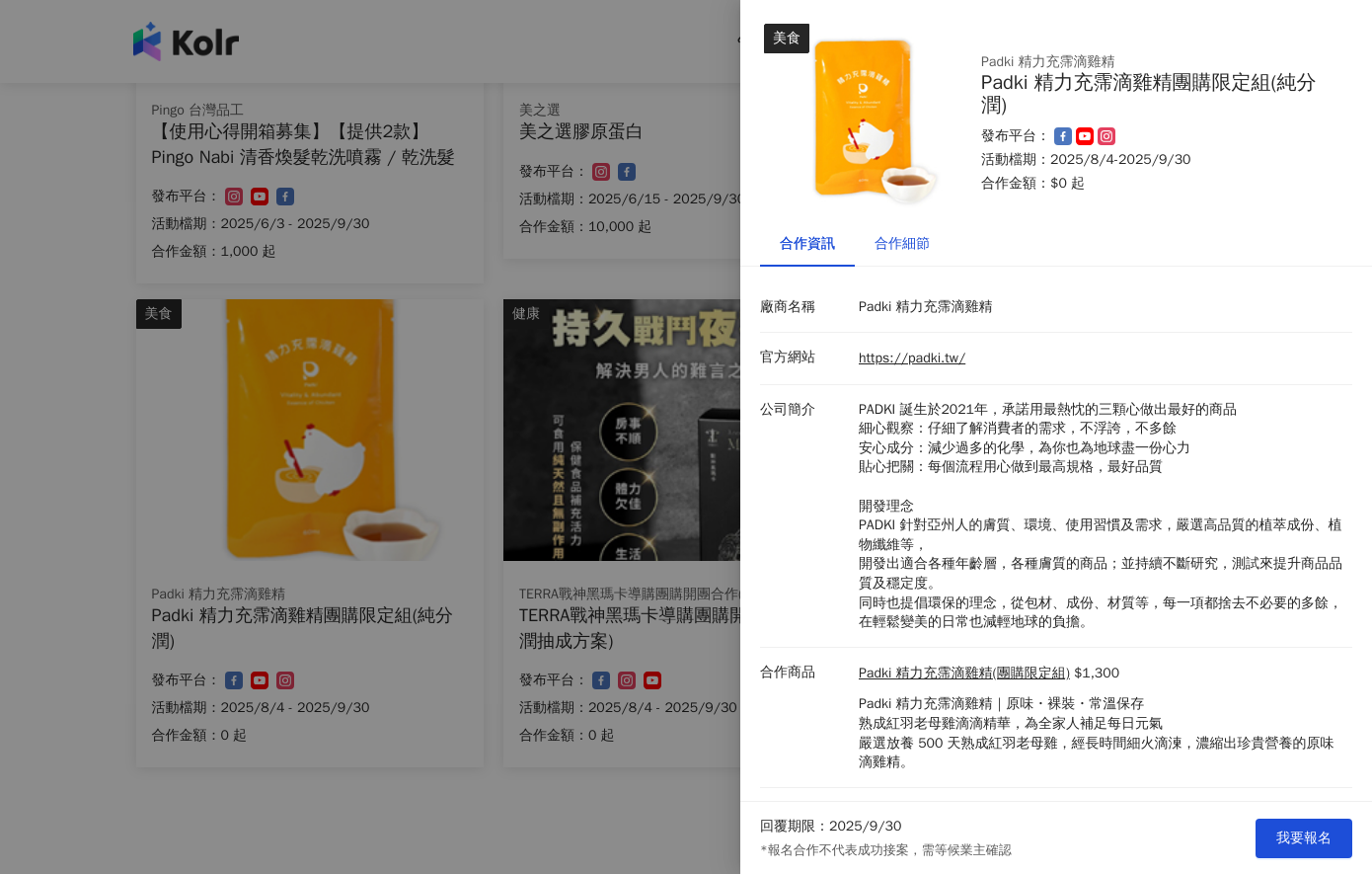 click on "合作細節" at bounding box center (902, 244) 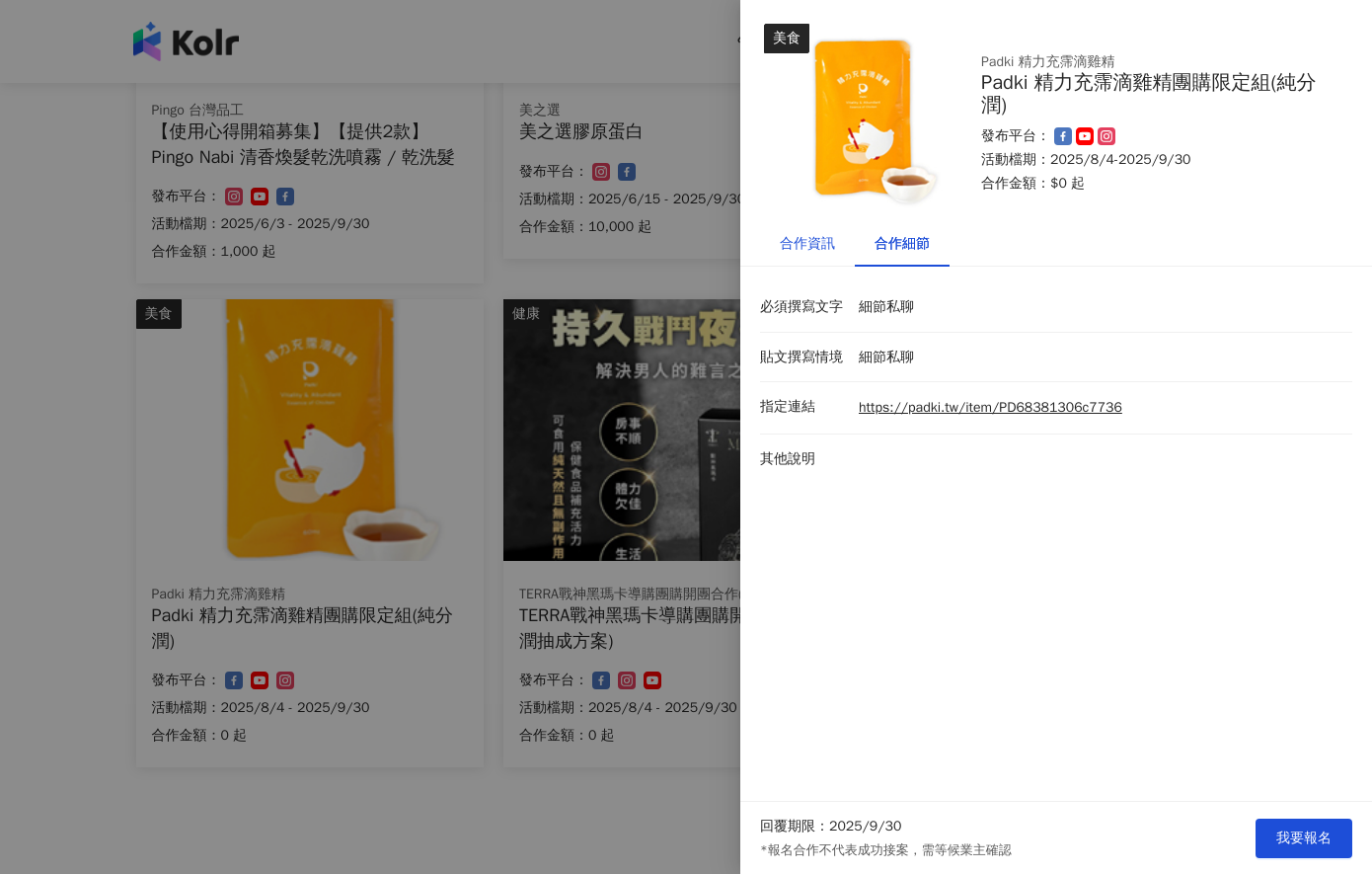 click on "合作資訊" at bounding box center [807, 244] 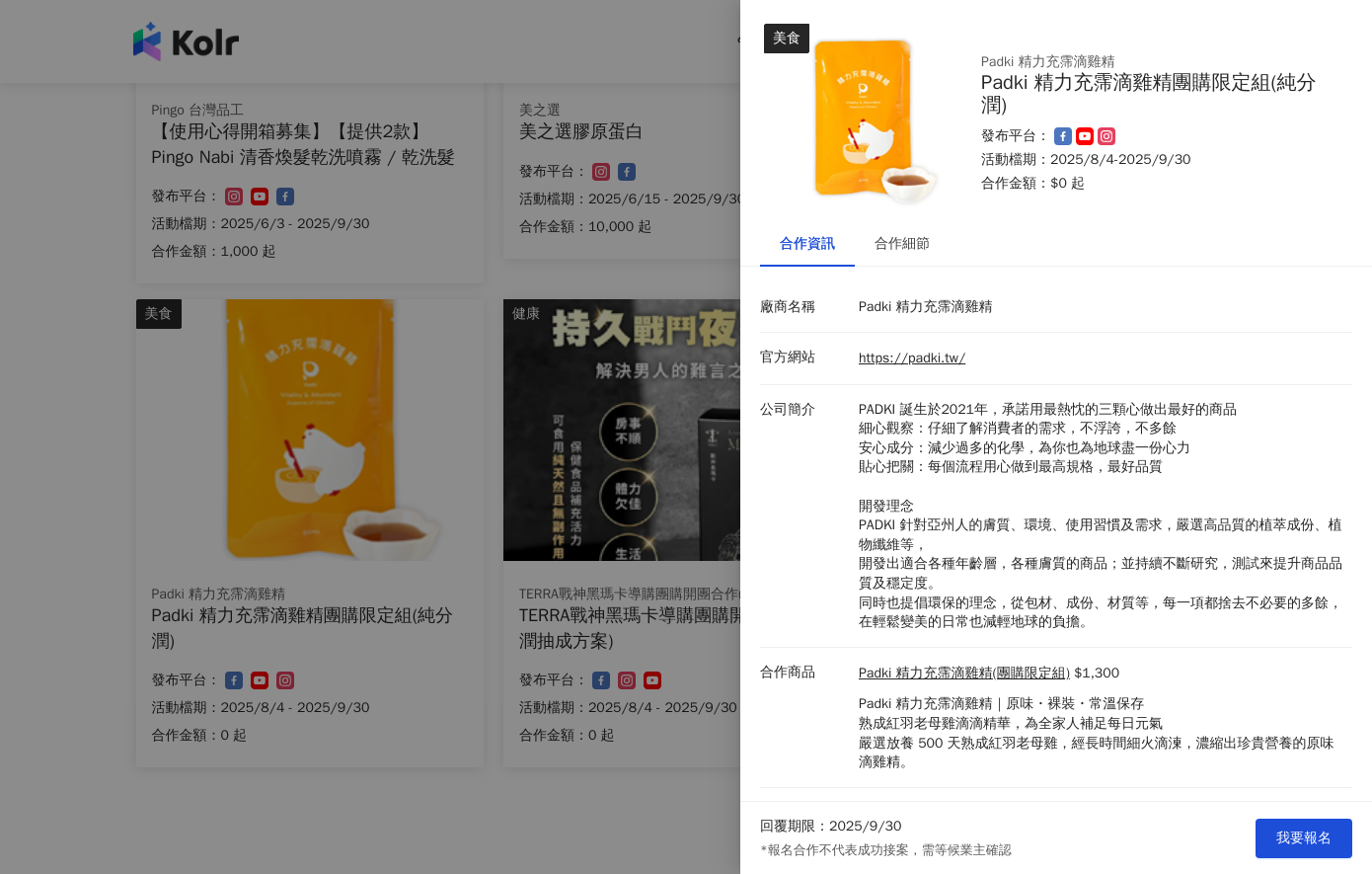 click at bounding box center (686, 437) 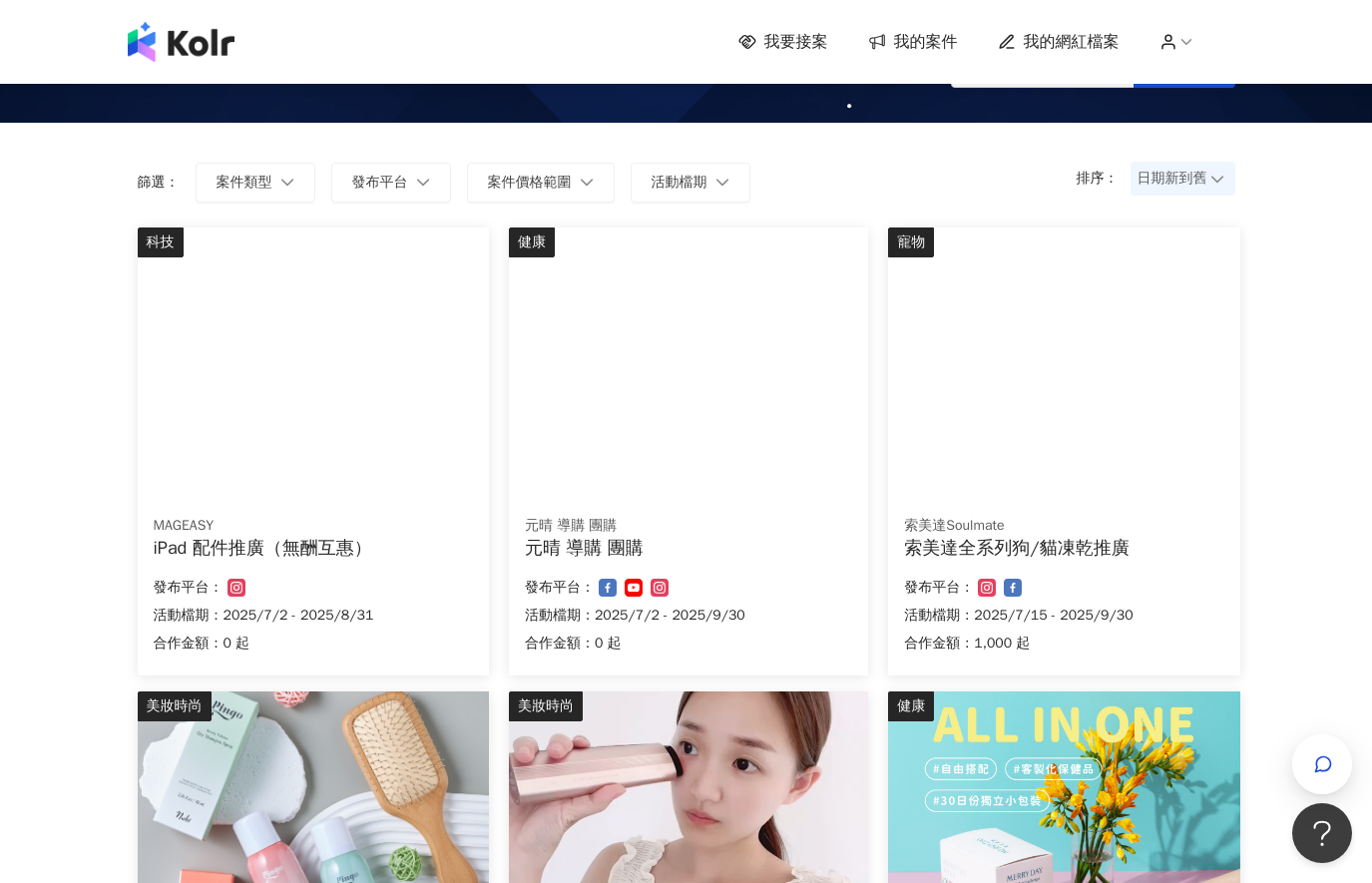 scroll, scrollTop: 0, scrollLeft: 0, axis: both 